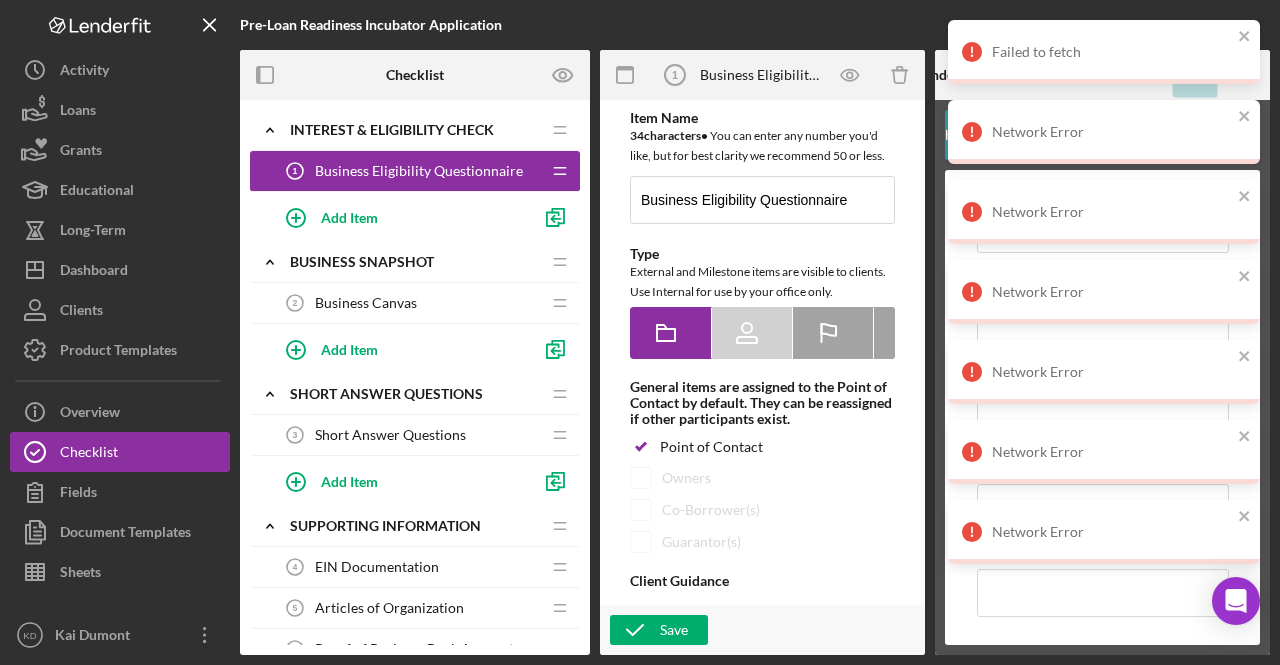 scroll, scrollTop: 0, scrollLeft: 0, axis: both 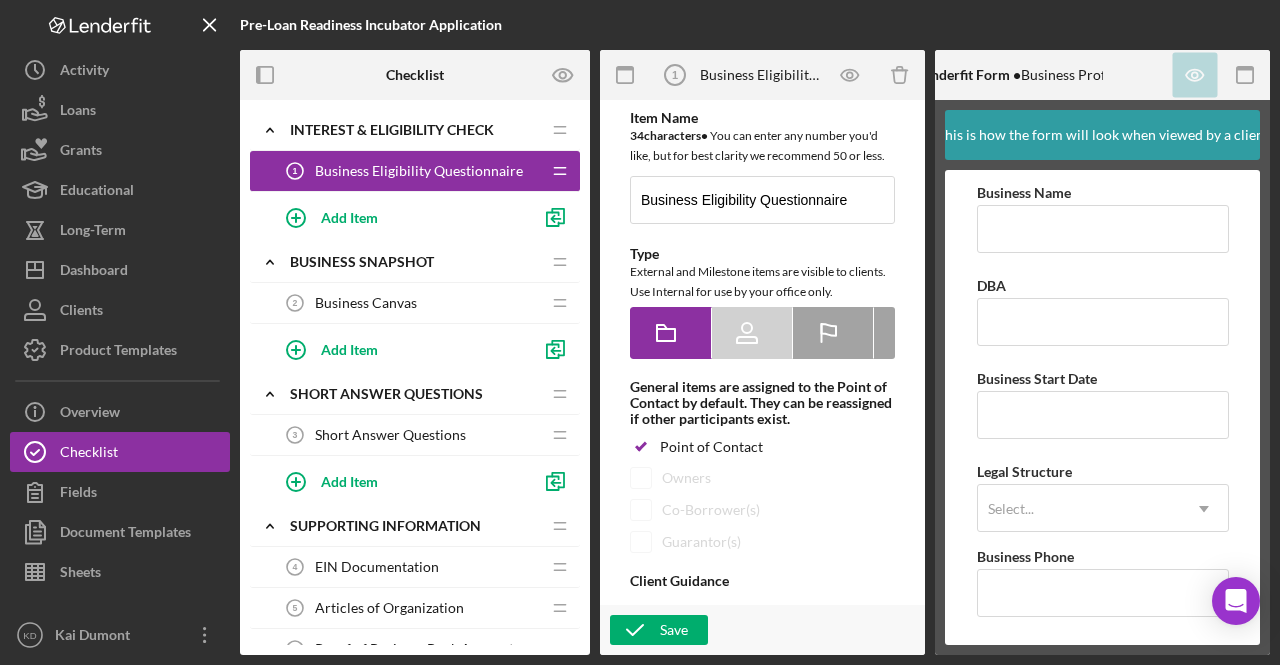 type on "<div>
<p data-start="216" data-end="460">This short questionnaire will help us determine if your business is eligible for the upcoming Pre-Loan Readiness Incubator. It only takes a few minutes to complete and ensures the program is the right fit based on your business stage and goals.</p>
</div>" 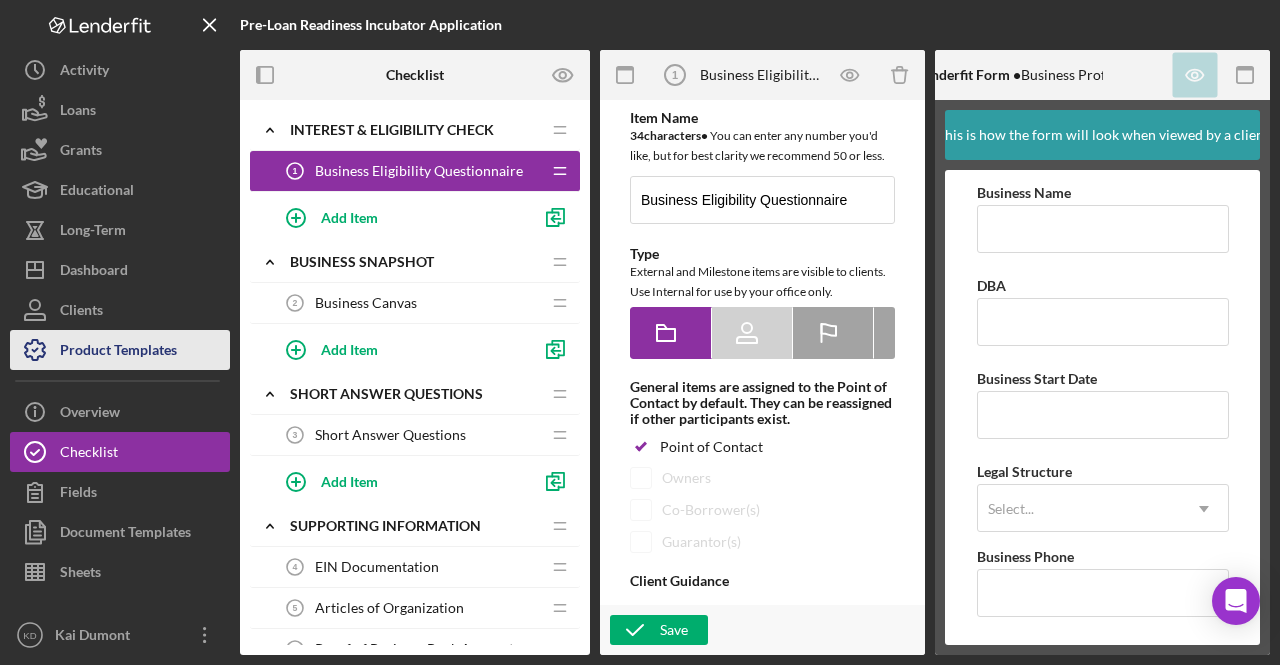 click on "Product Templates" at bounding box center (118, 352) 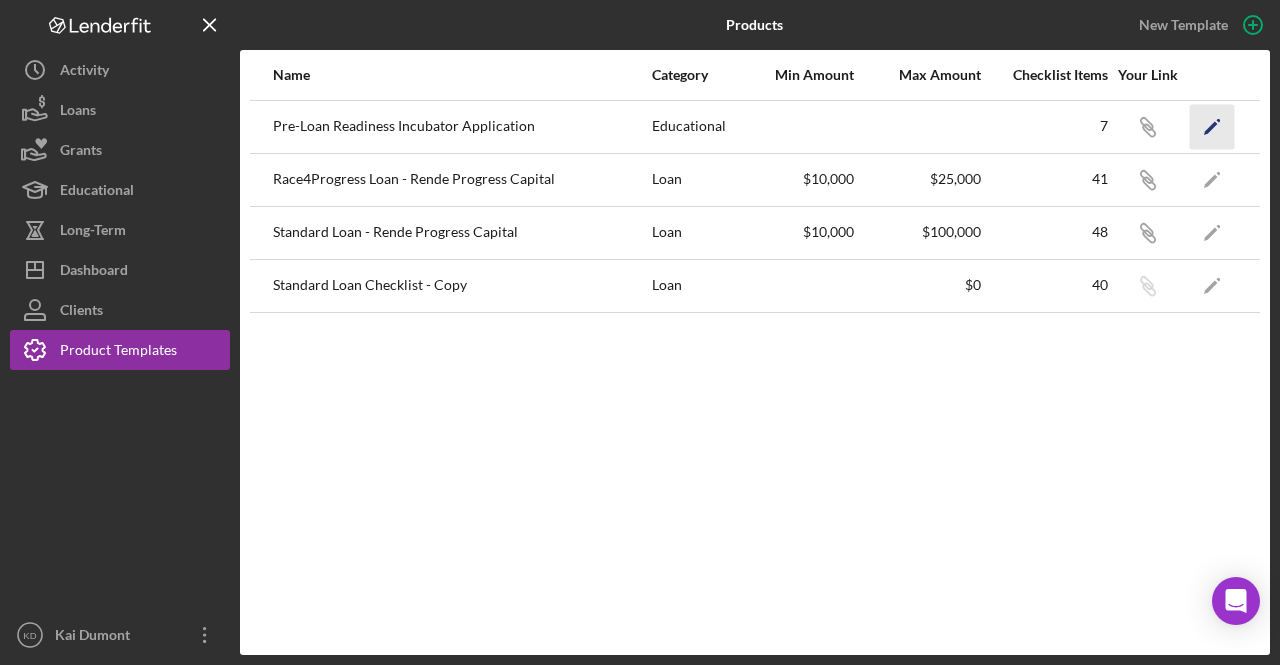 click on "Icon/Edit" 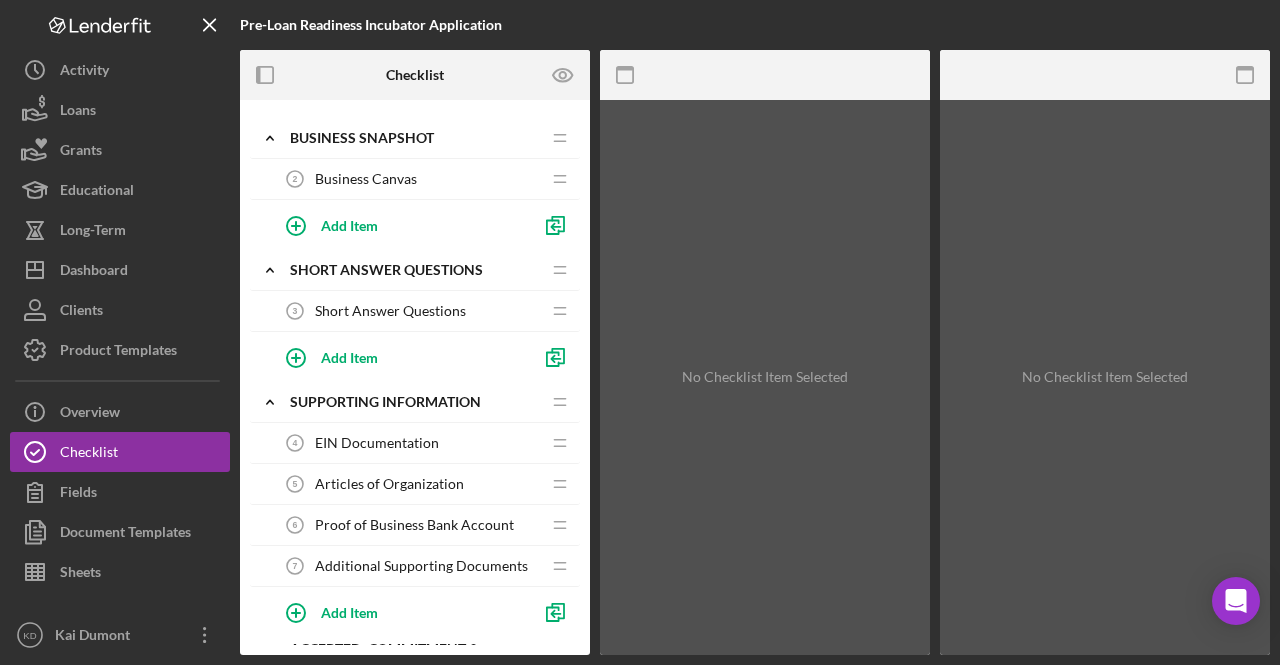 scroll, scrollTop: 0, scrollLeft: 0, axis: both 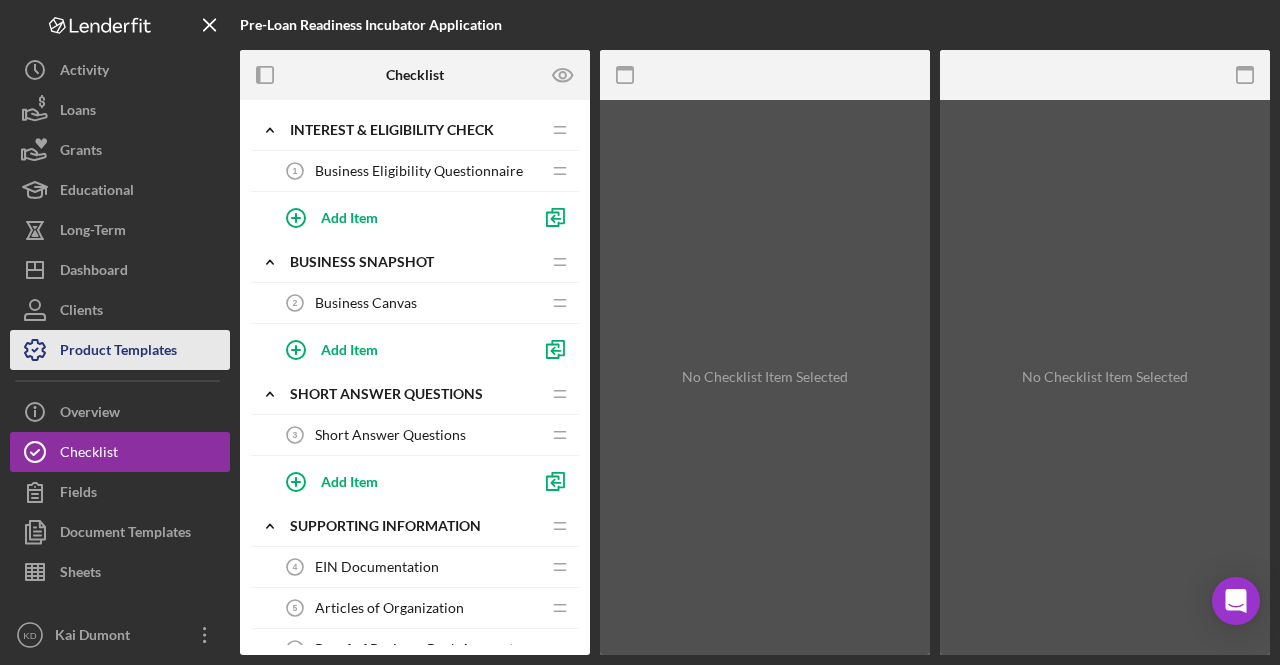 click on "Product Templates" at bounding box center (118, 352) 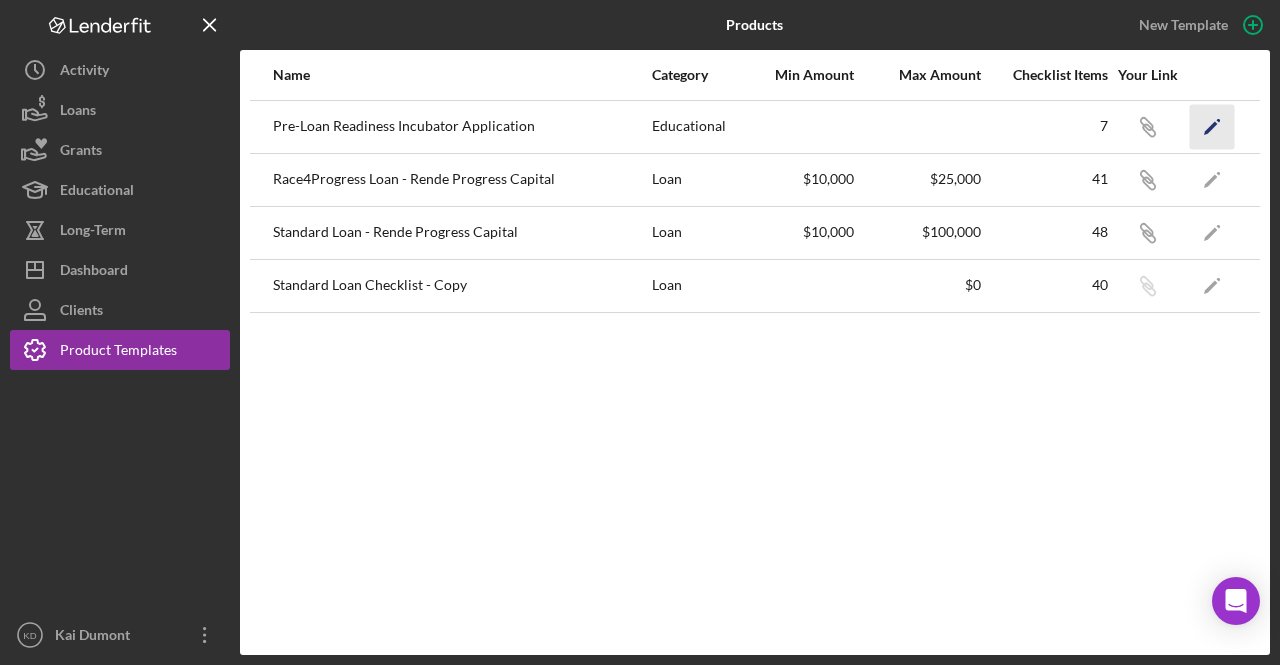 click on "Icon/Edit" 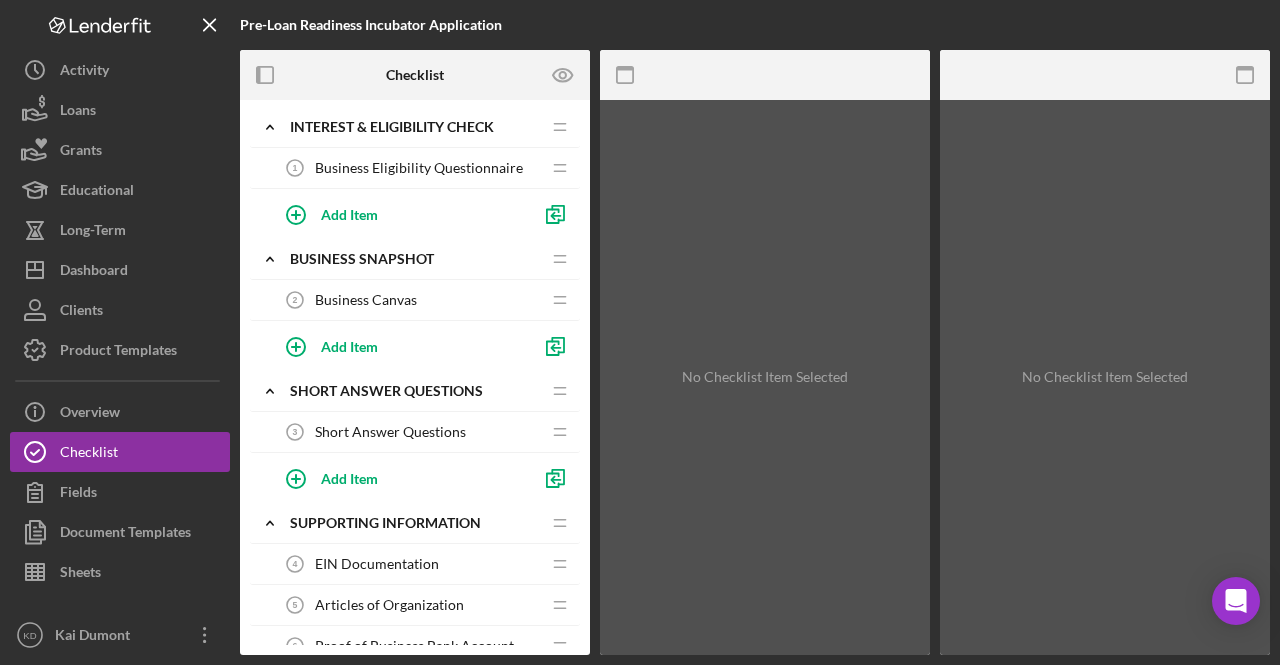 scroll, scrollTop: 0, scrollLeft: 0, axis: both 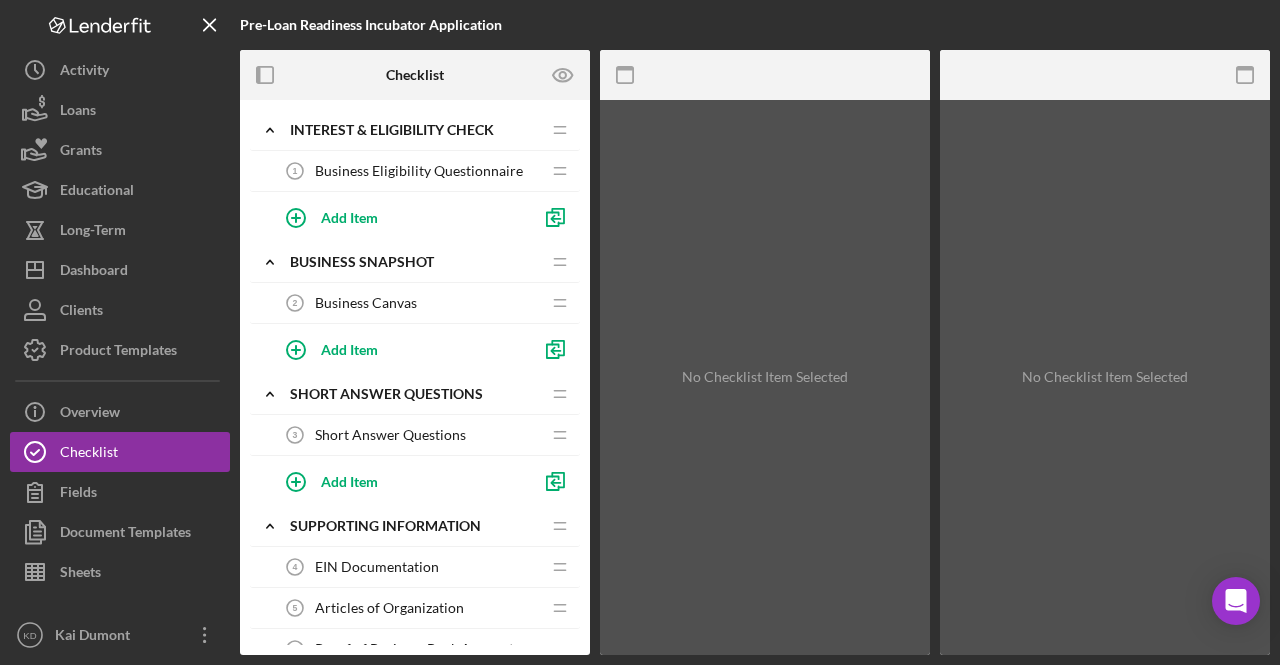 click on "Business Eligibility Questionnaire" at bounding box center [419, 171] 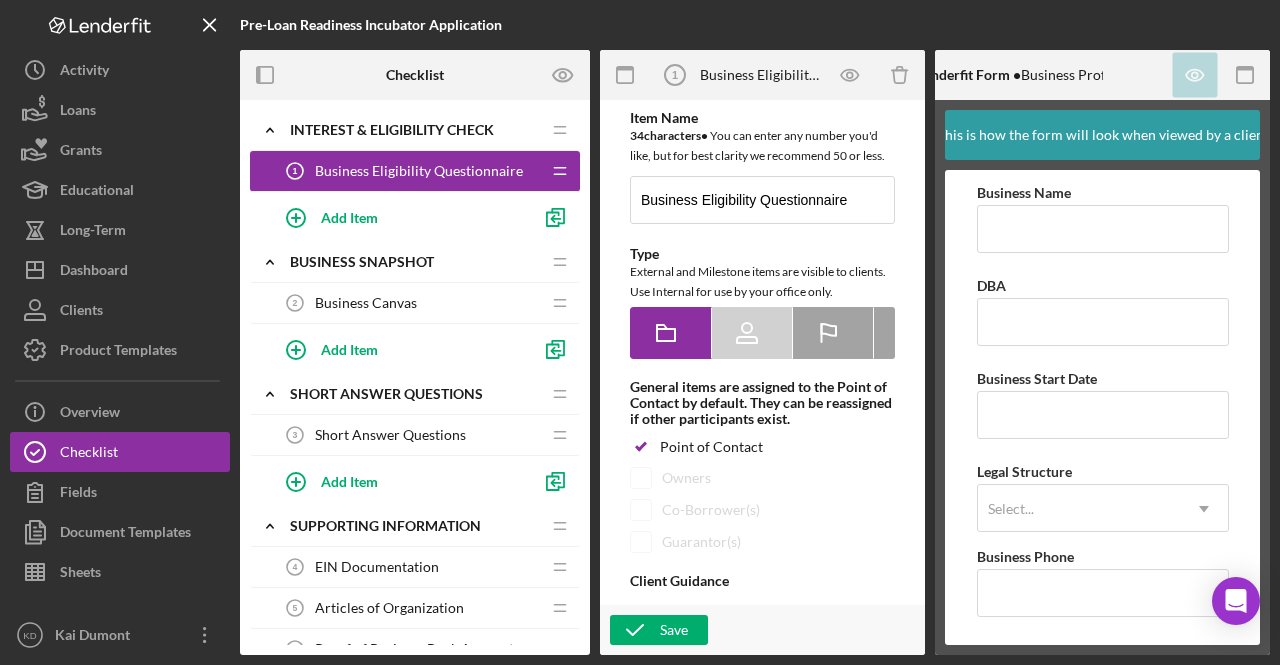 scroll, scrollTop: 0, scrollLeft: 0, axis: both 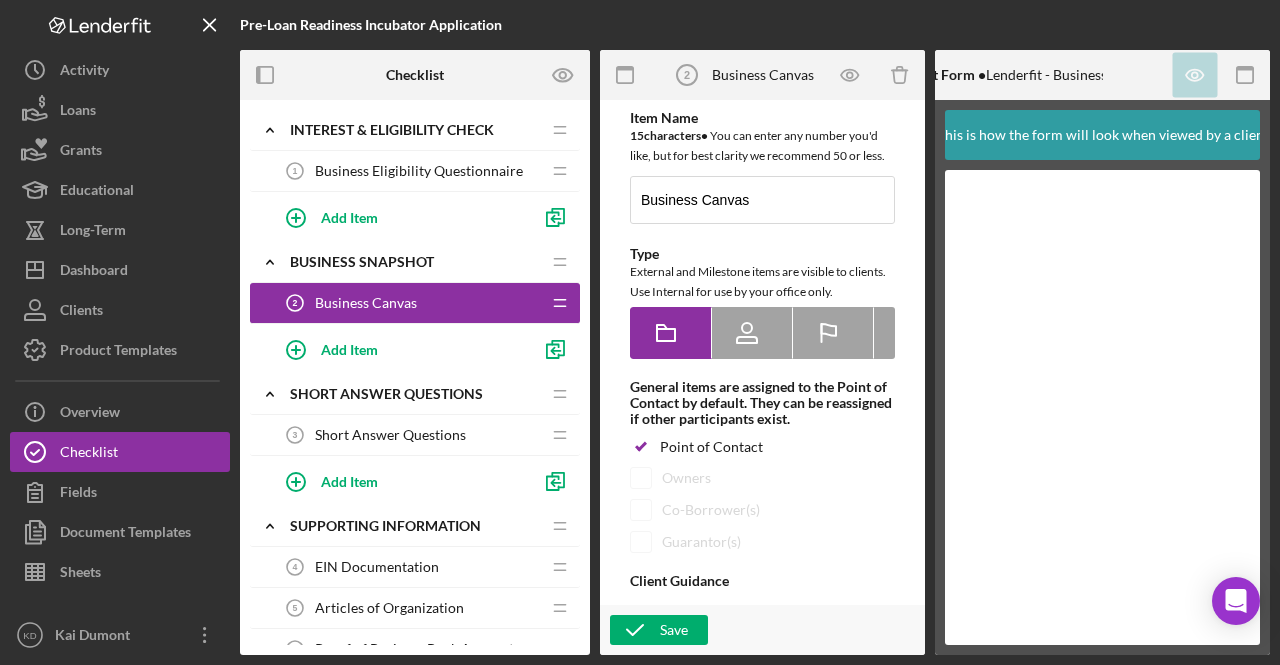 click on "Short Answer Questions" at bounding box center (390, 435) 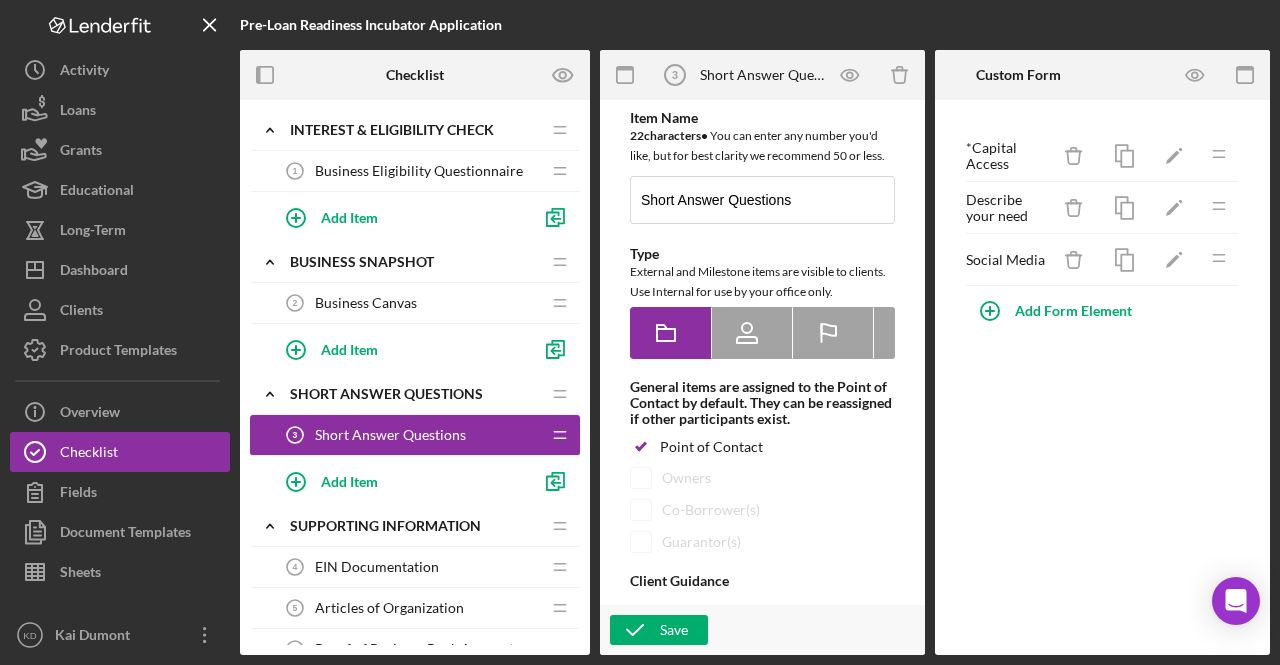 scroll, scrollTop: 0, scrollLeft: 0, axis: both 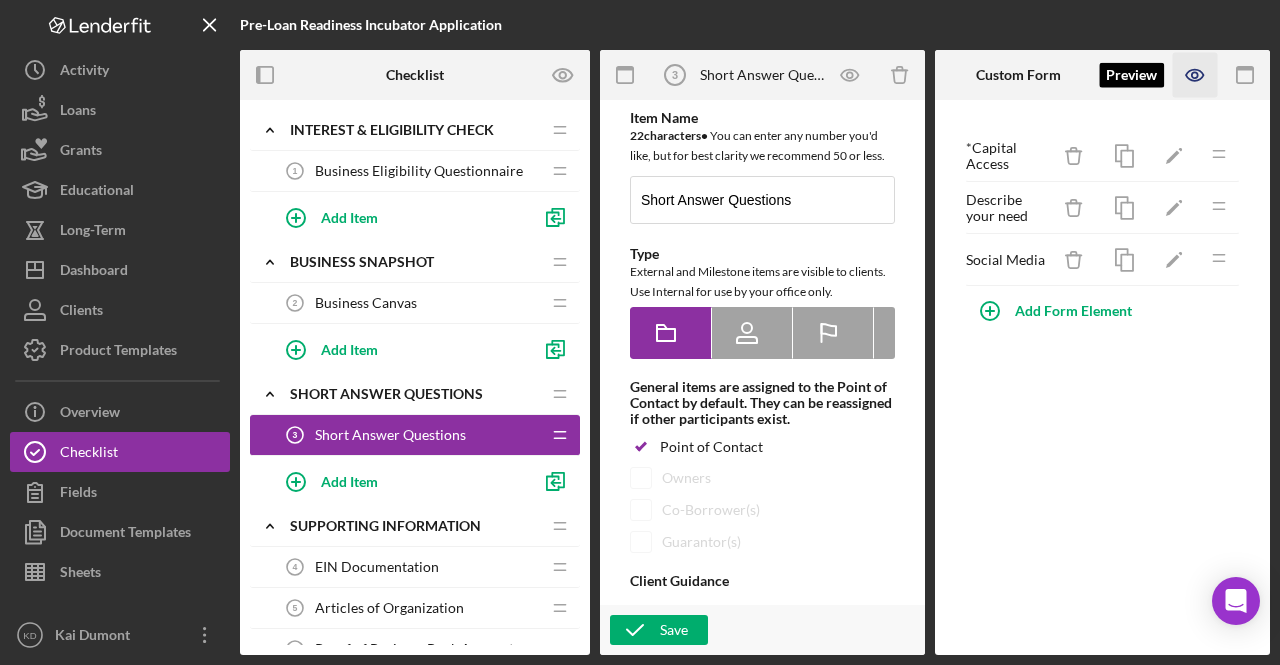 click 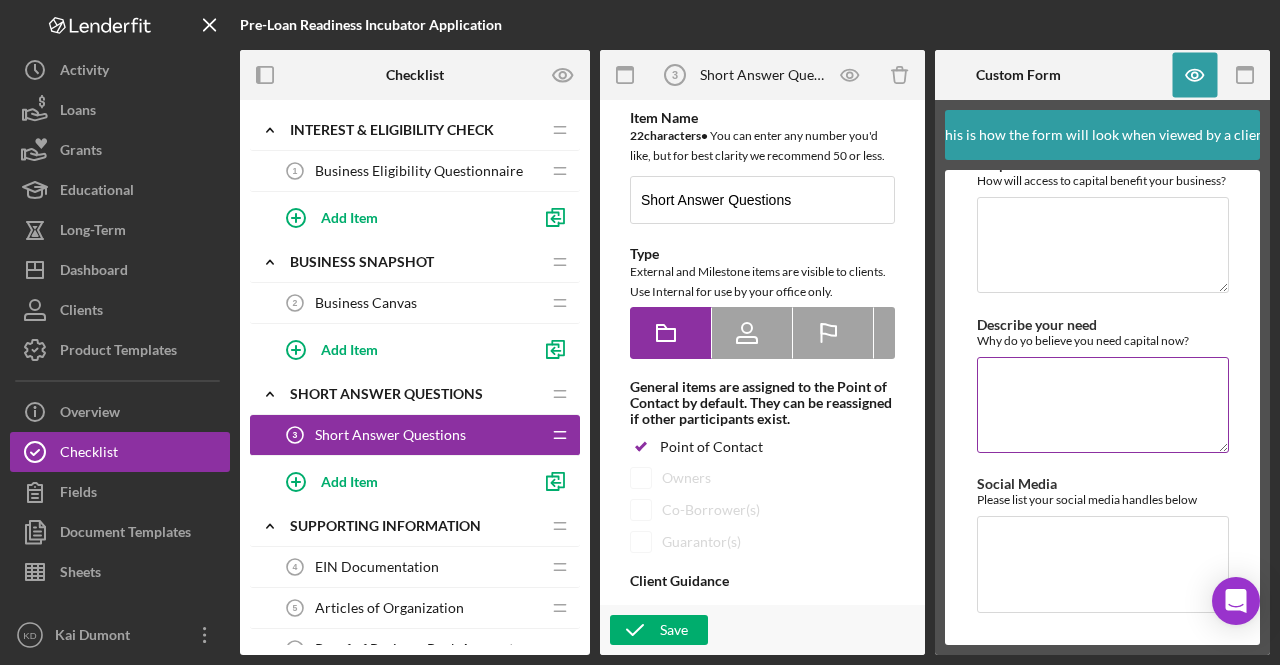 scroll, scrollTop: 35, scrollLeft: 0, axis: vertical 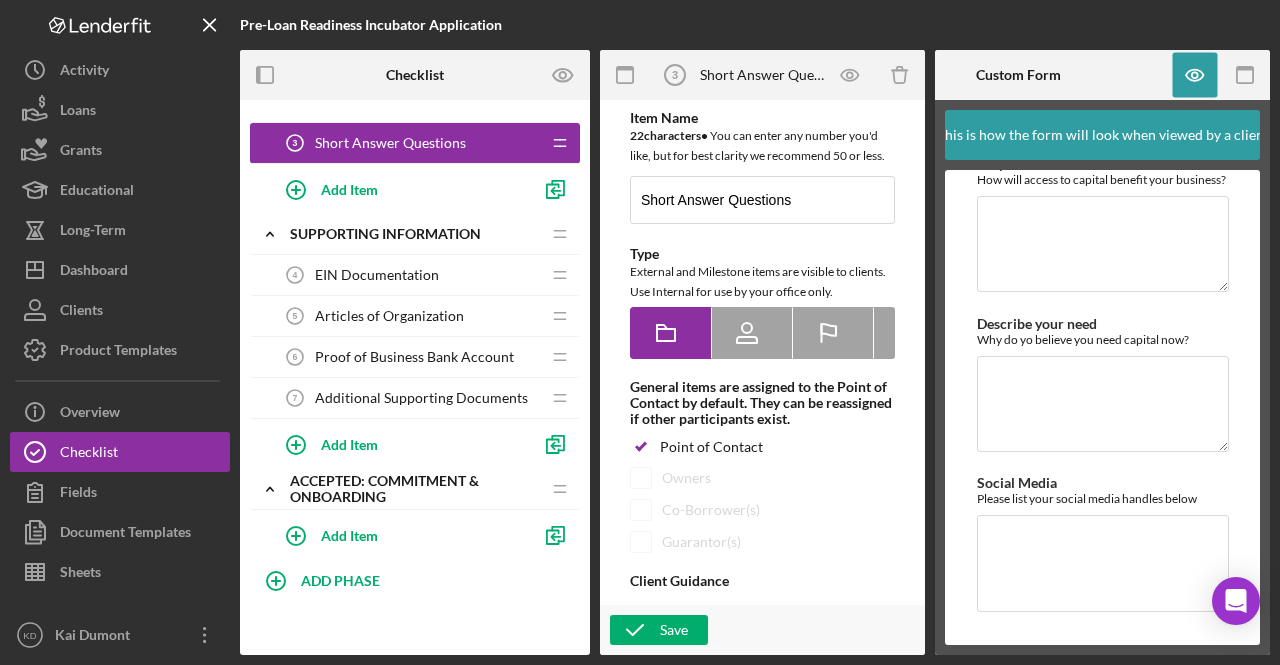 click on "EIN Documentation" at bounding box center [377, 275] 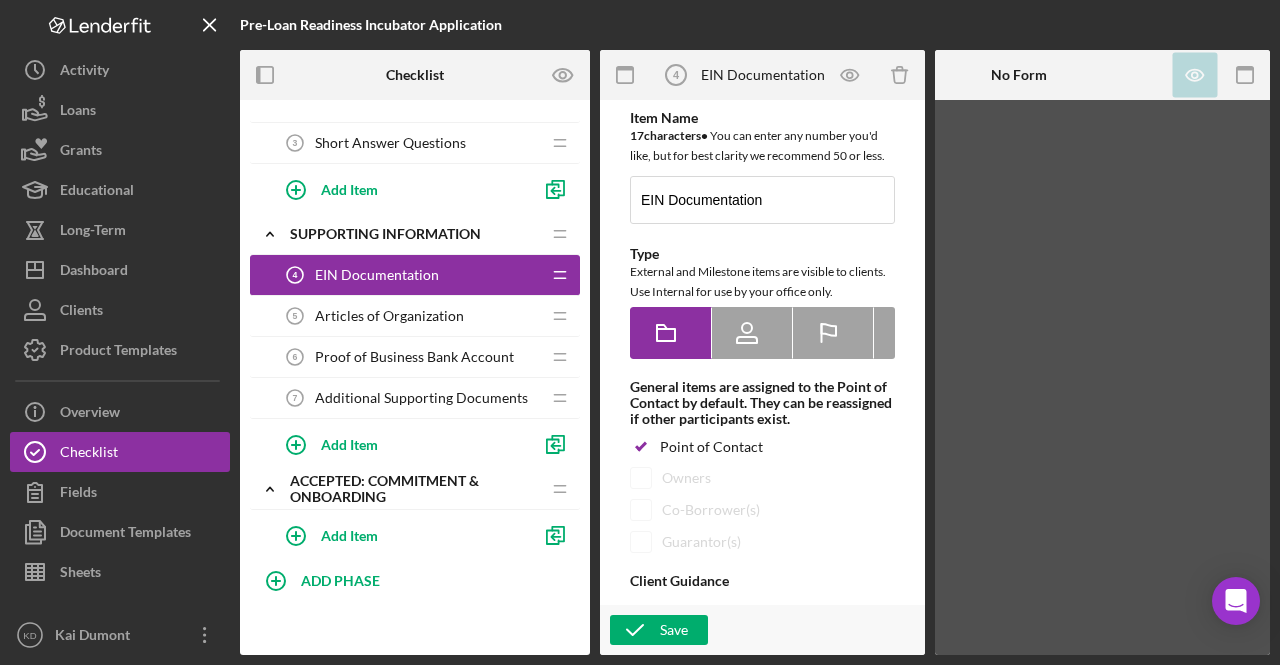 scroll, scrollTop: 0, scrollLeft: 0, axis: both 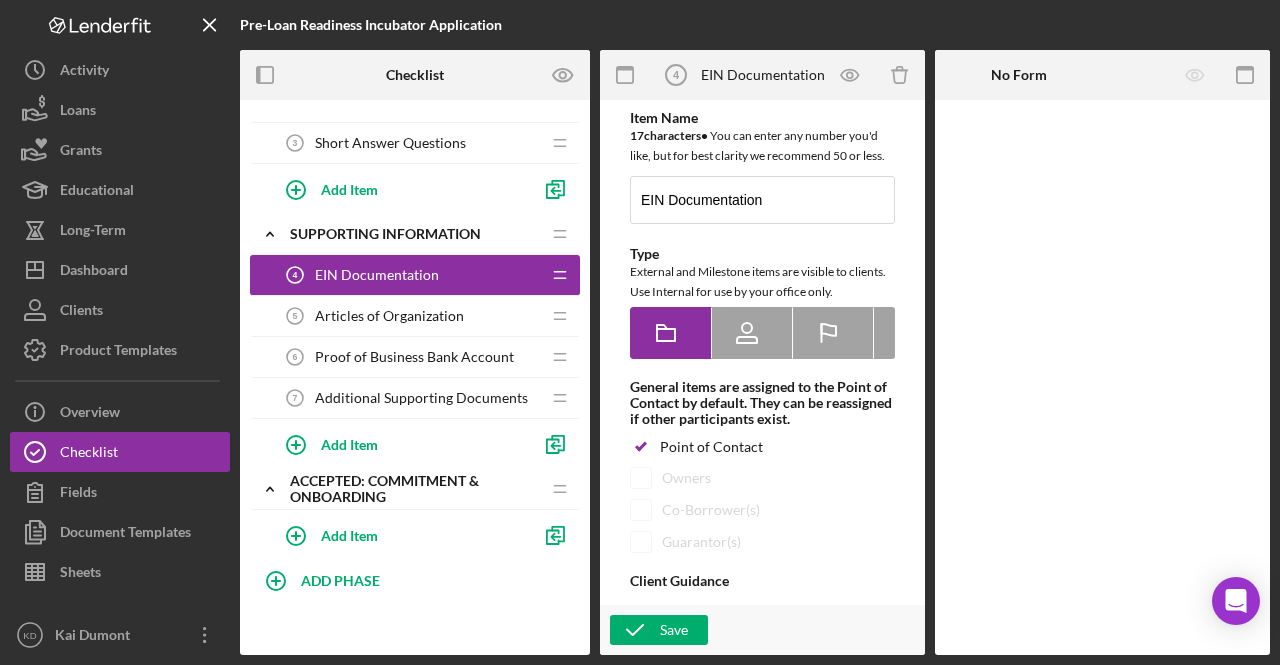 click on "Additional Supporting Documents" at bounding box center (421, 398) 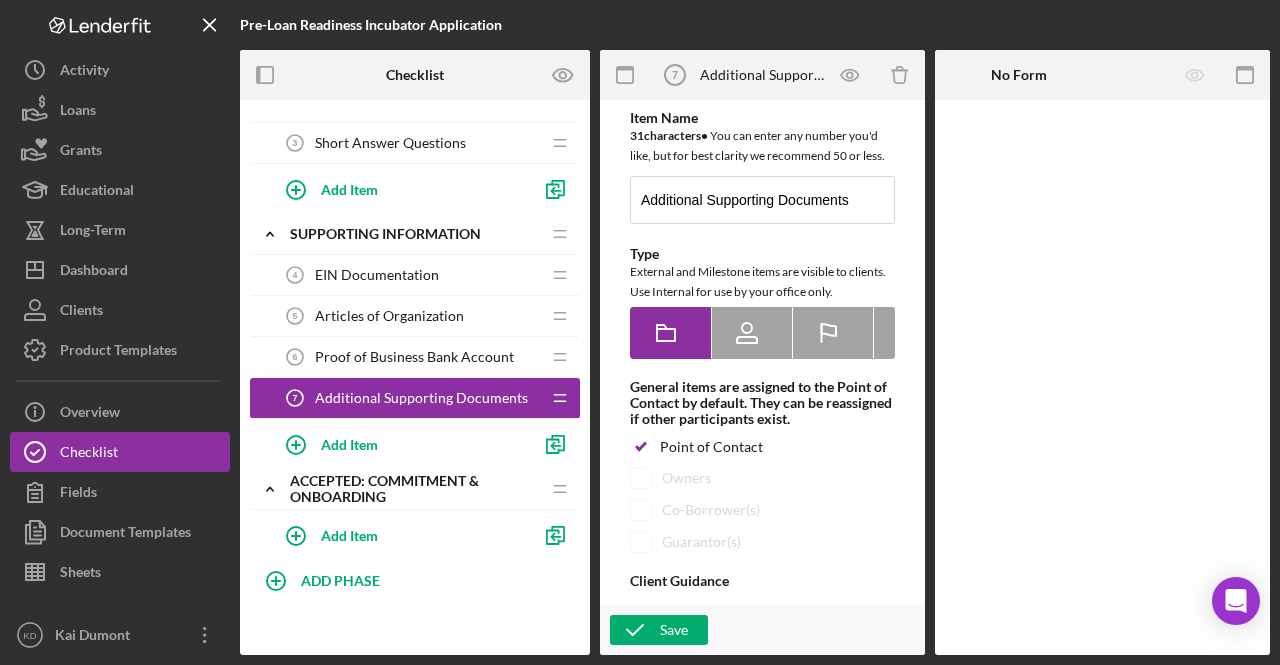 scroll, scrollTop: 0, scrollLeft: 0, axis: both 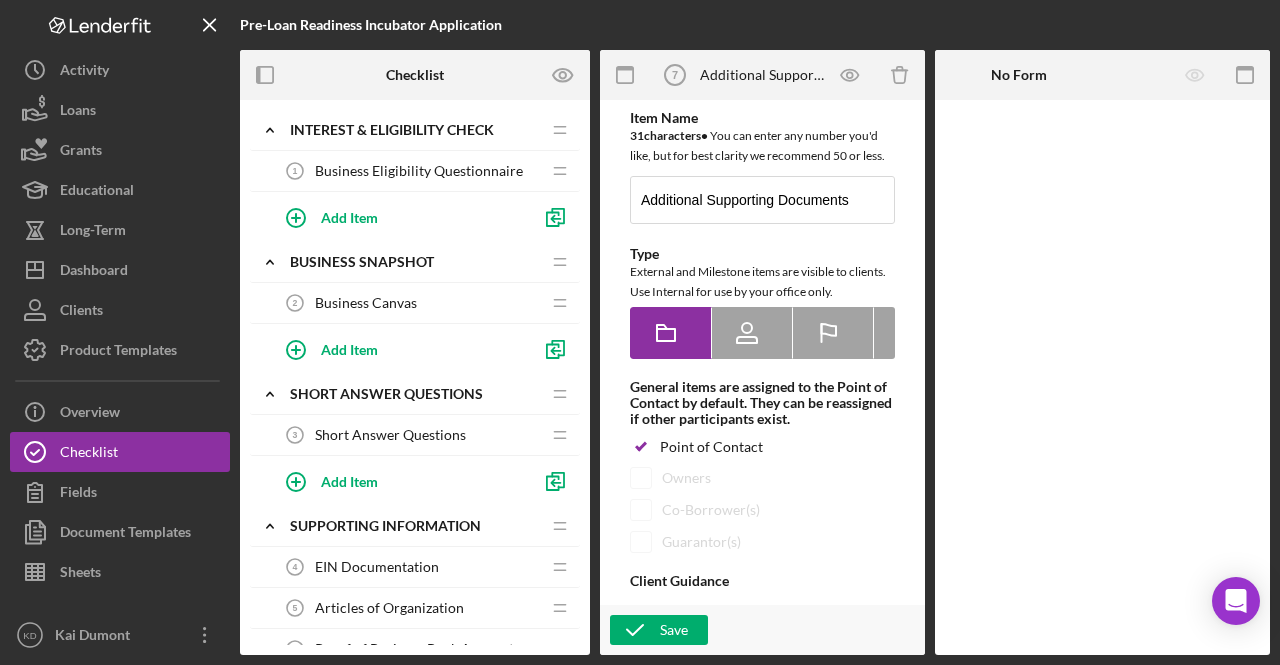 click on "Business Eligibility Questionnaire" at bounding box center (419, 171) 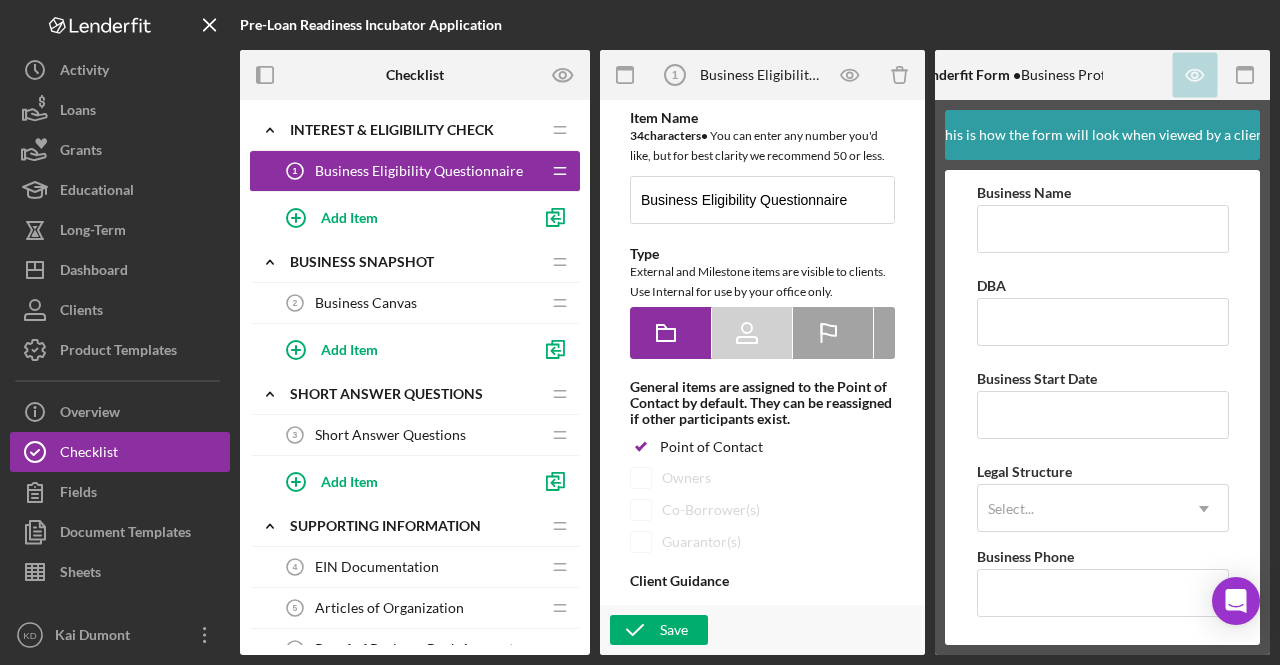 scroll, scrollTop: 0, scrollLeft: 0, axis: both 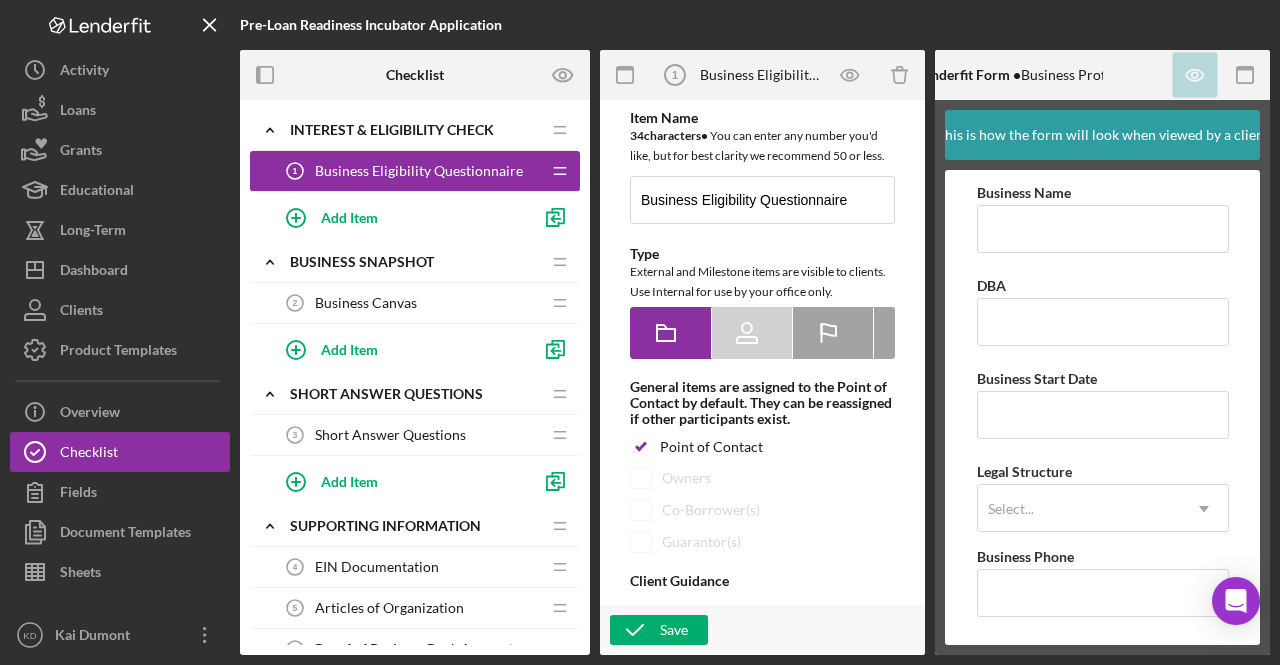 click on "Business Canvas 2 Business Canvas" at bounding box center (407, 303) 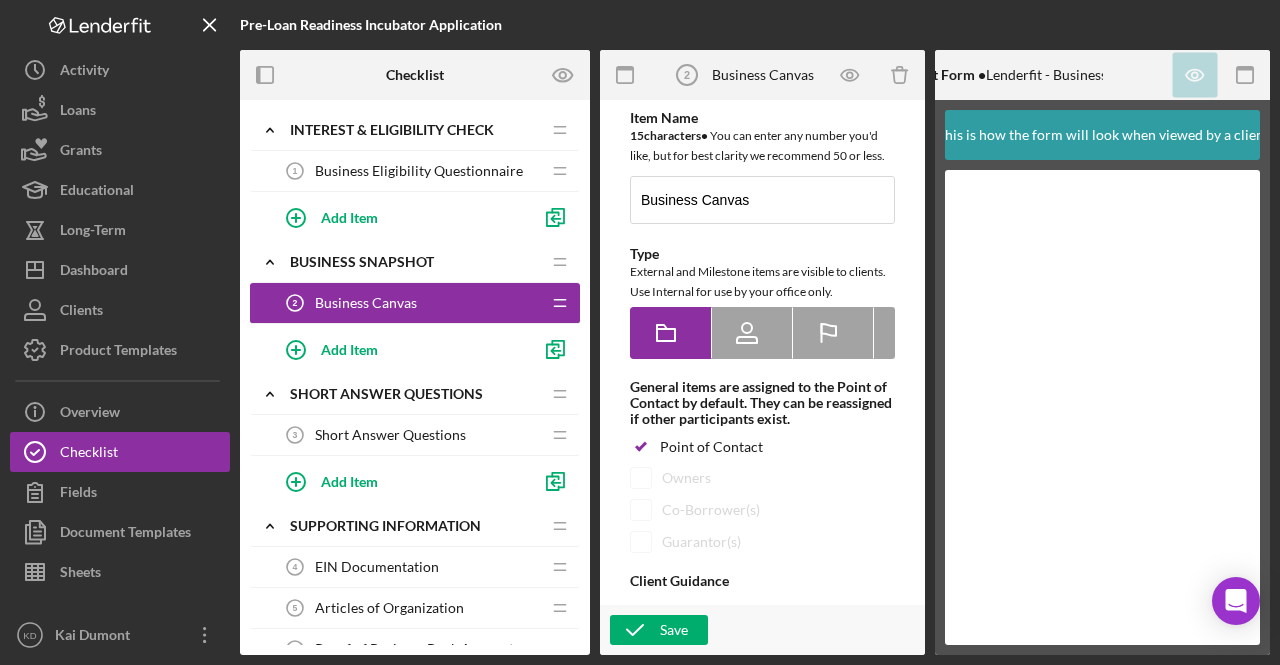 scroll, scrollTop: 0, scrollLeft: 0, axis: both 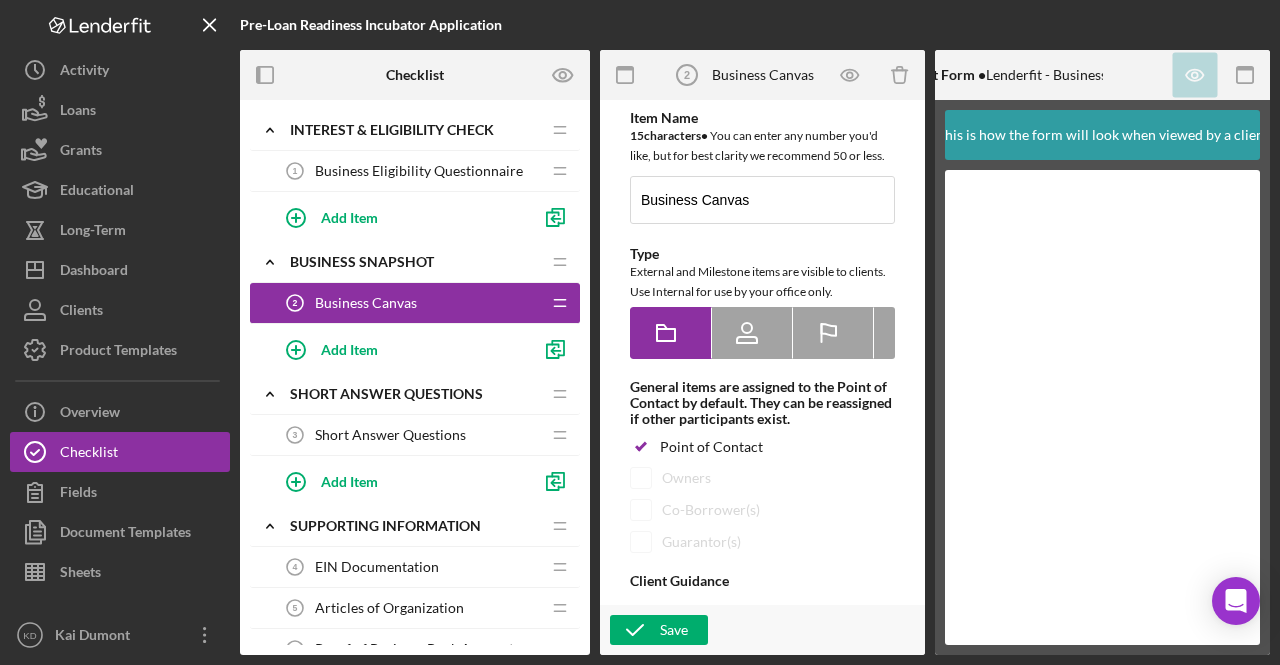 click on "Short Answer Questions" at bounding box center [390, 435] 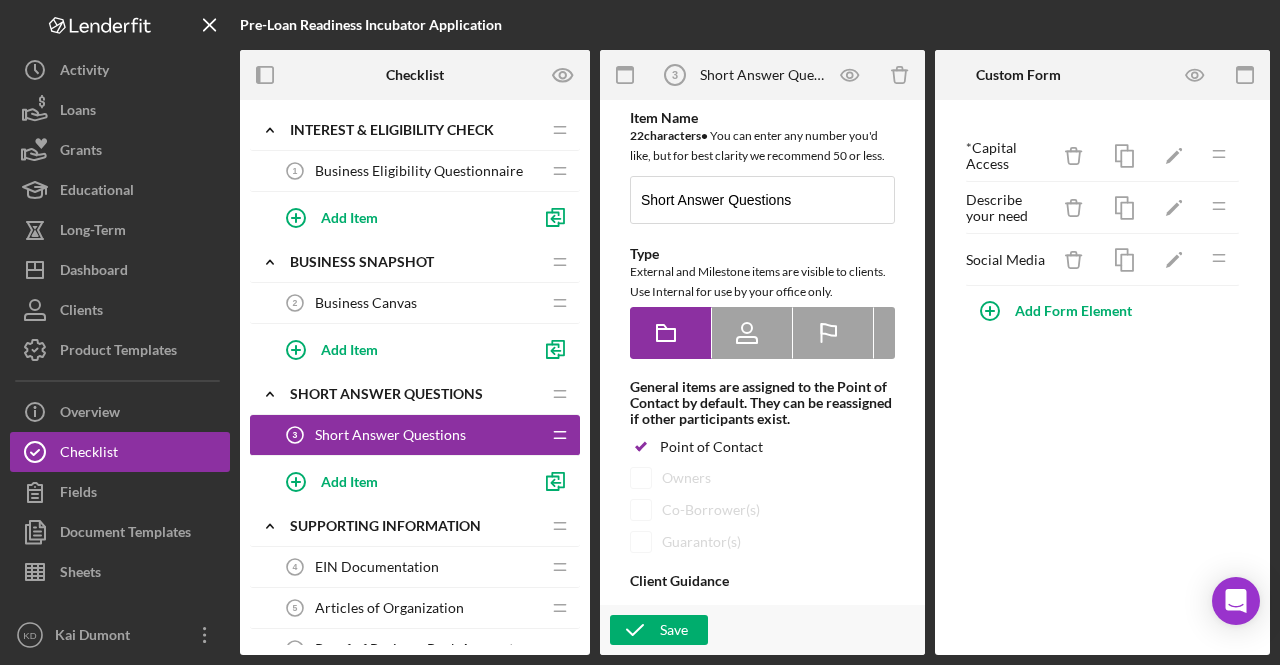 scroll, scrollTop: 0, scrollLeft: 0, axis: both 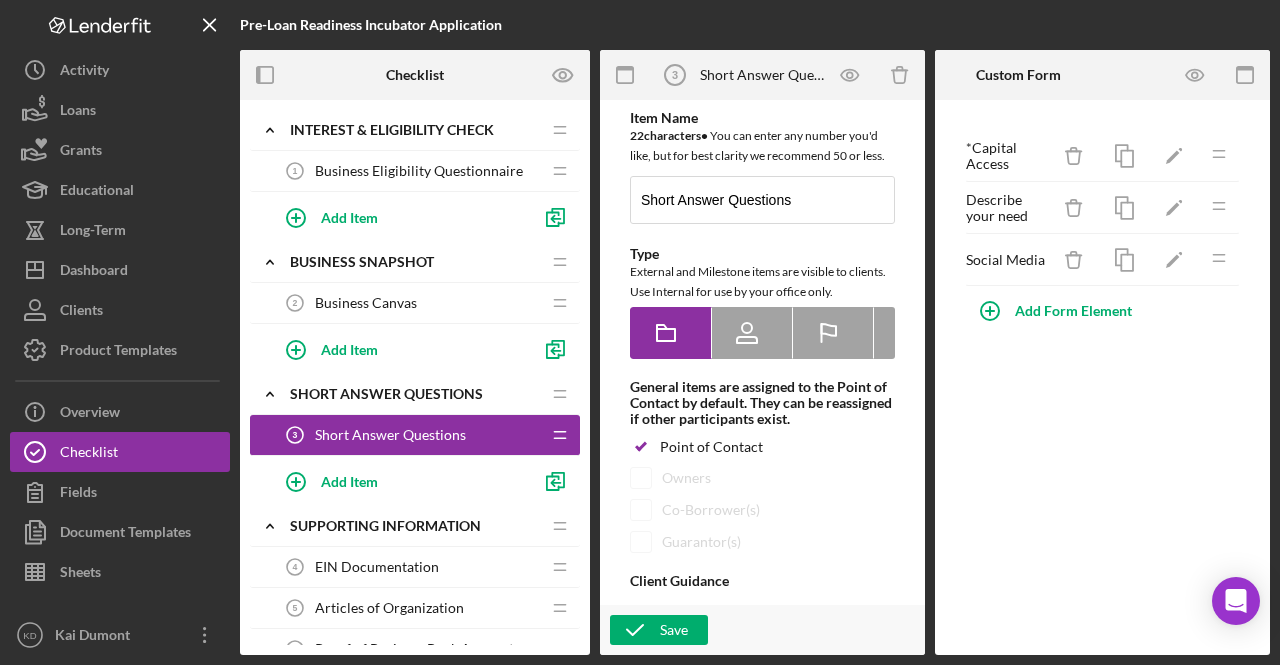 click on "Business Eligibility Questionnaire" at bounding box center (419, 171) 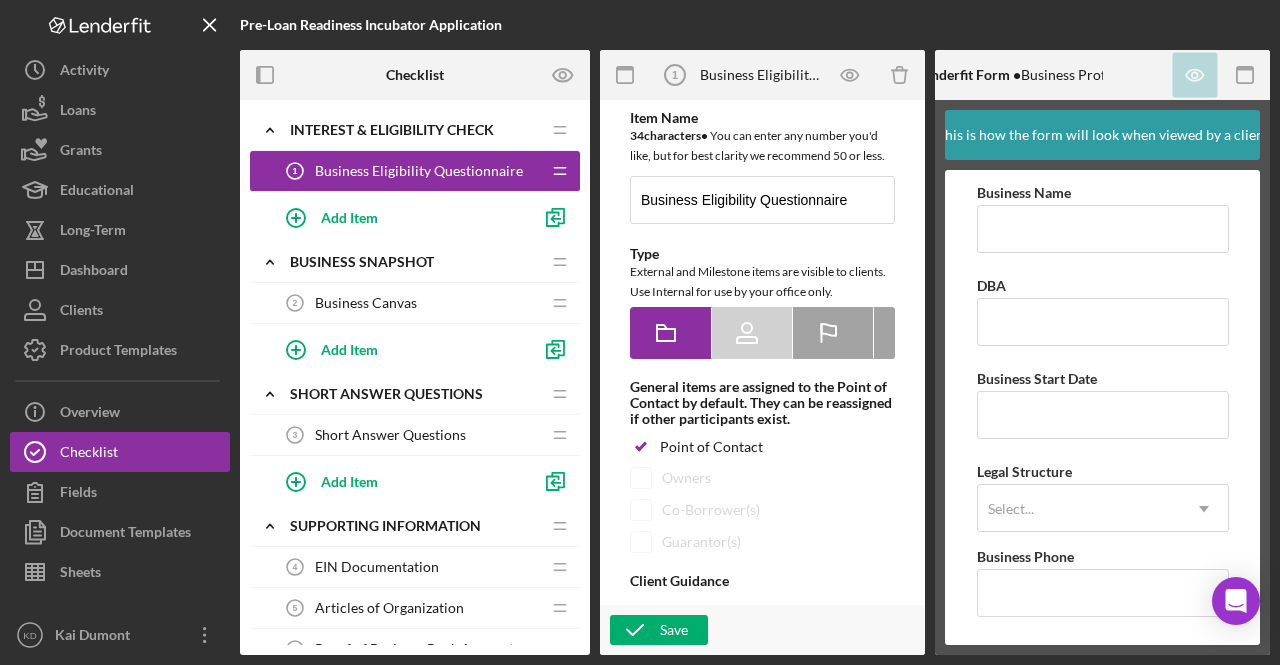scroll, scrollTop: 0, scrollLeft: 0, axis: both 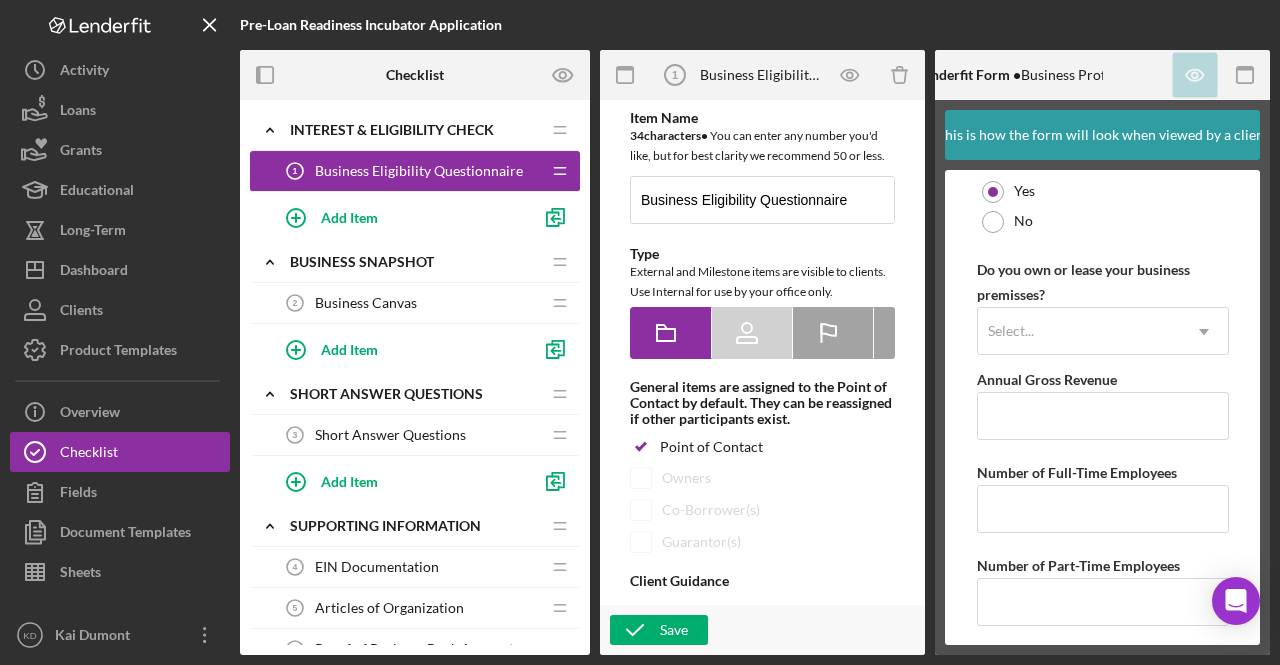 click on "Short Answer Questions" at bounding box center (390, 435) 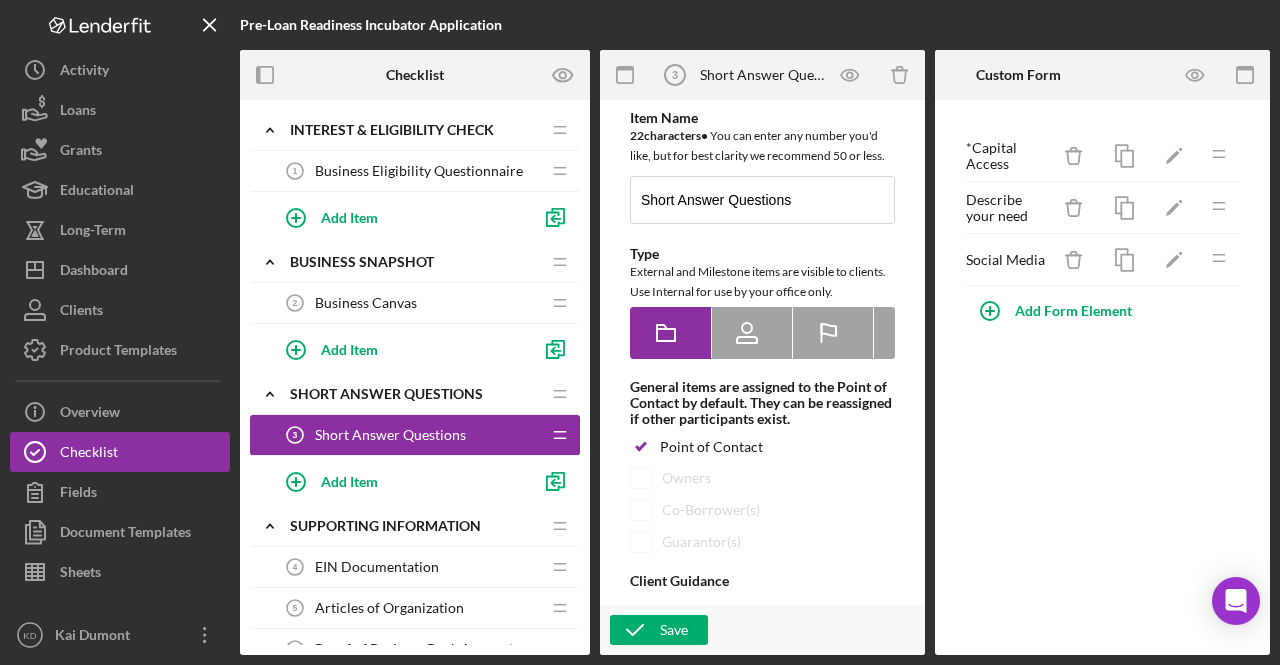 scroll, scrollTop: 0, scrollLeft: 0, axis: both 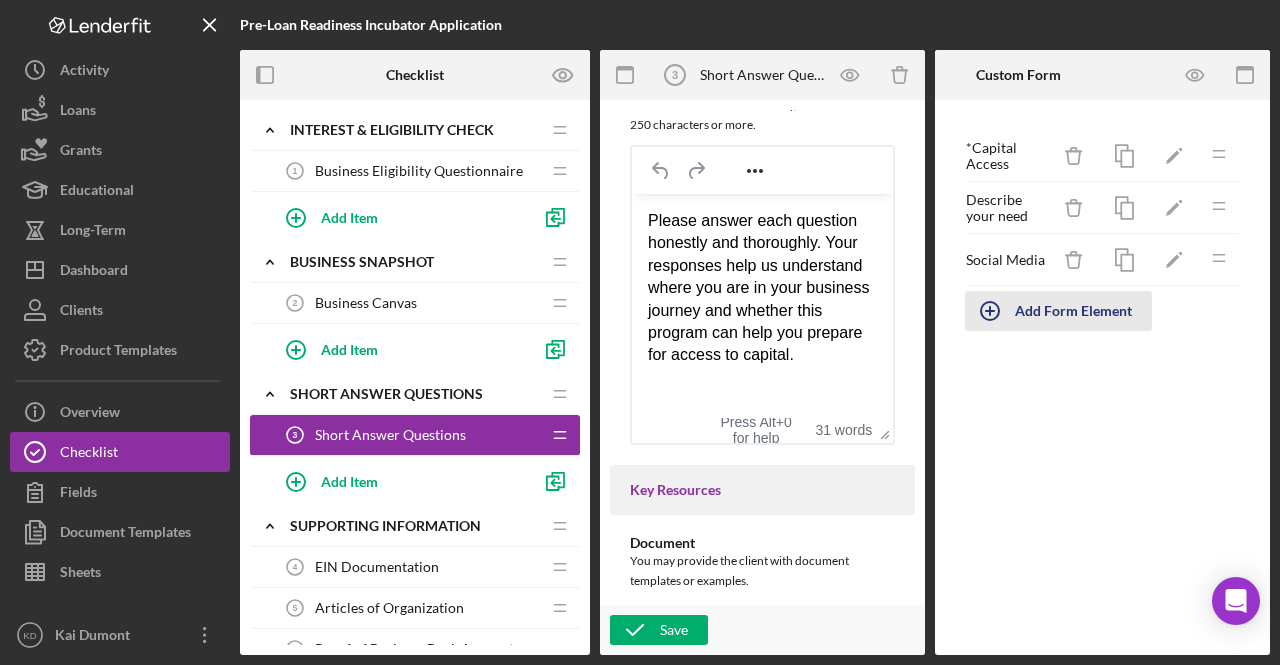 click on "Add Form Element" at bounding box center [1073, 311] 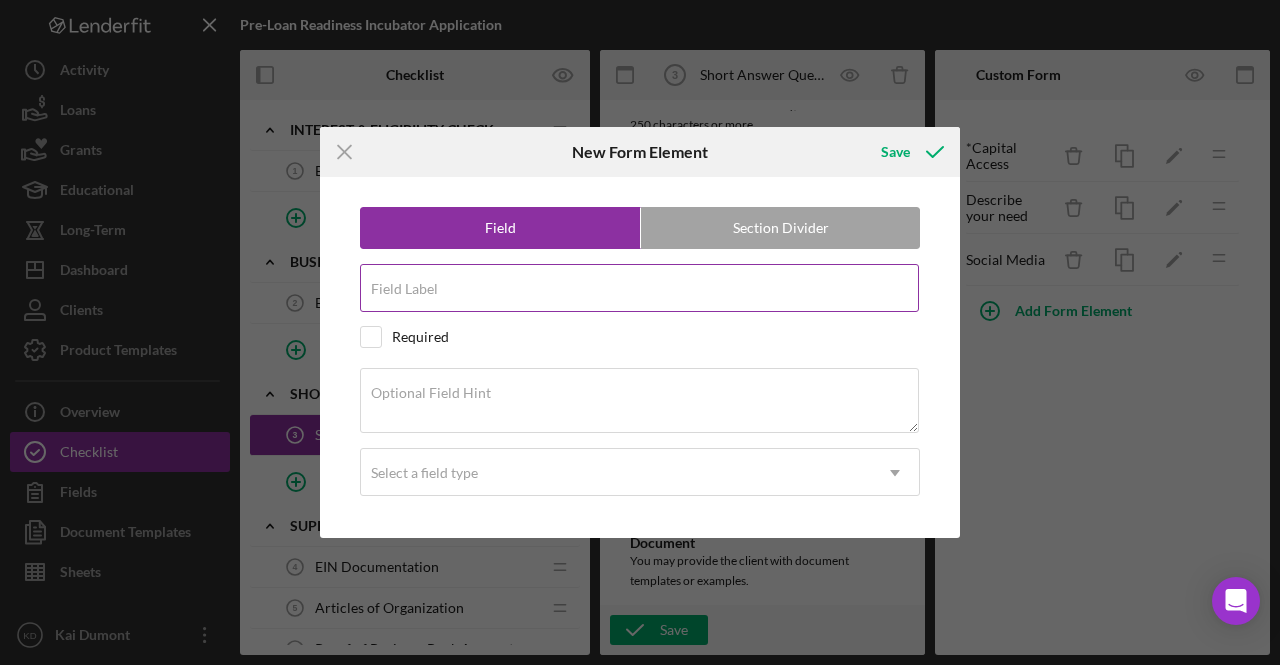 click on "Field Label" at bounding box center [640, 289] 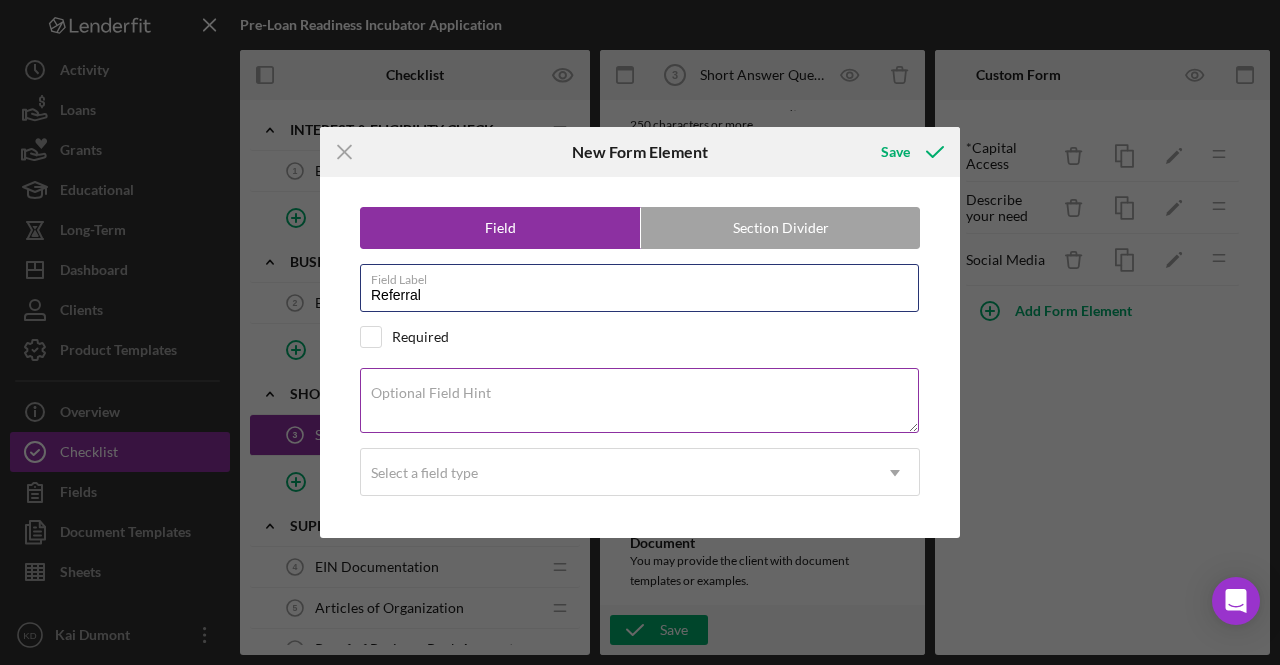 type on "Referral" 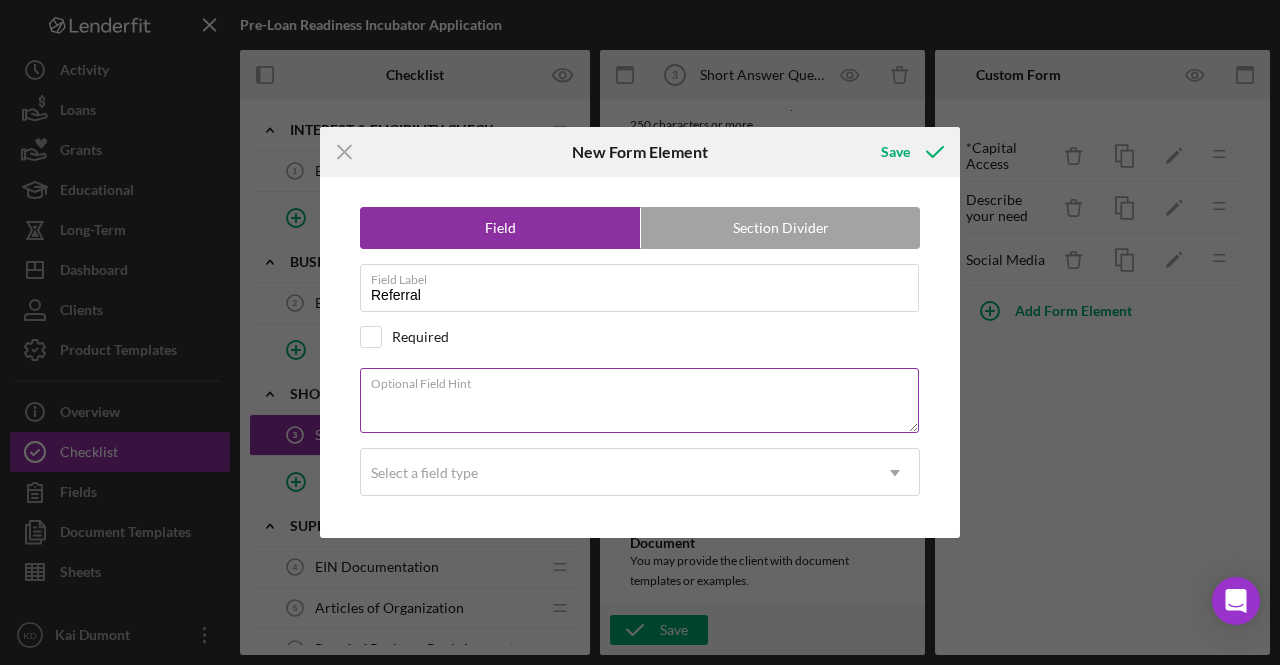 click on "Optional Field Hint" at bounding box center (640, 401) 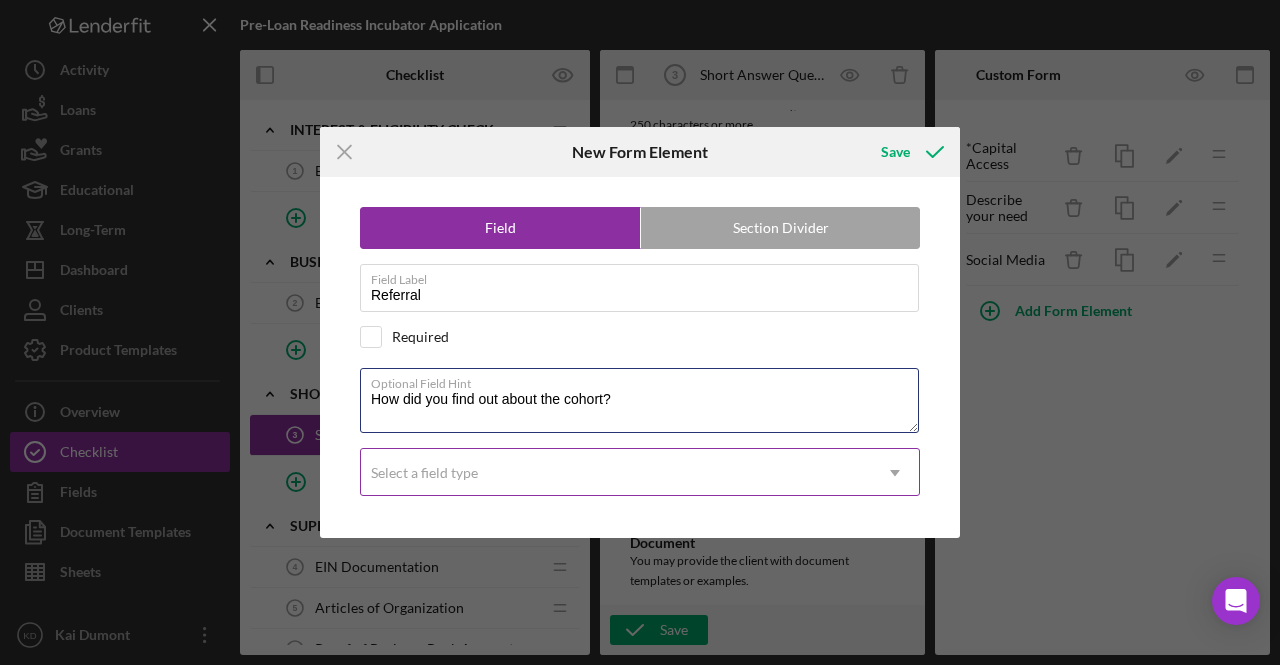 type on "How did you find out about the cohort?" 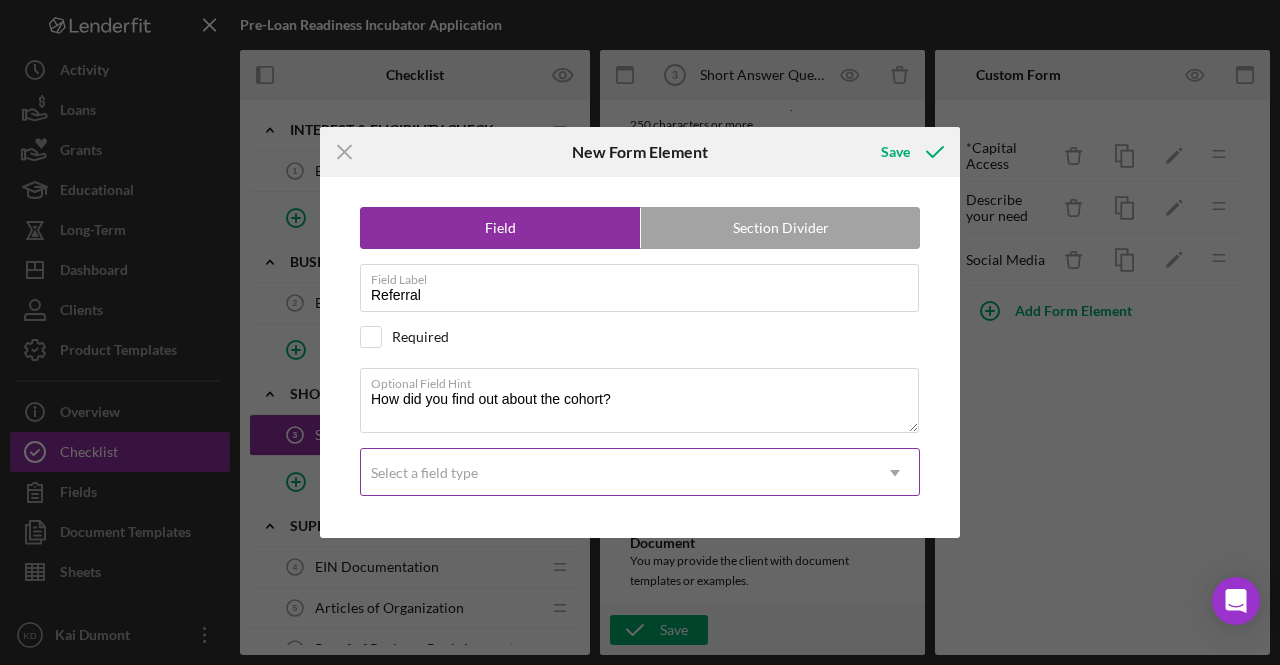 click on "Select a field type" at bounding box center (616, 473) 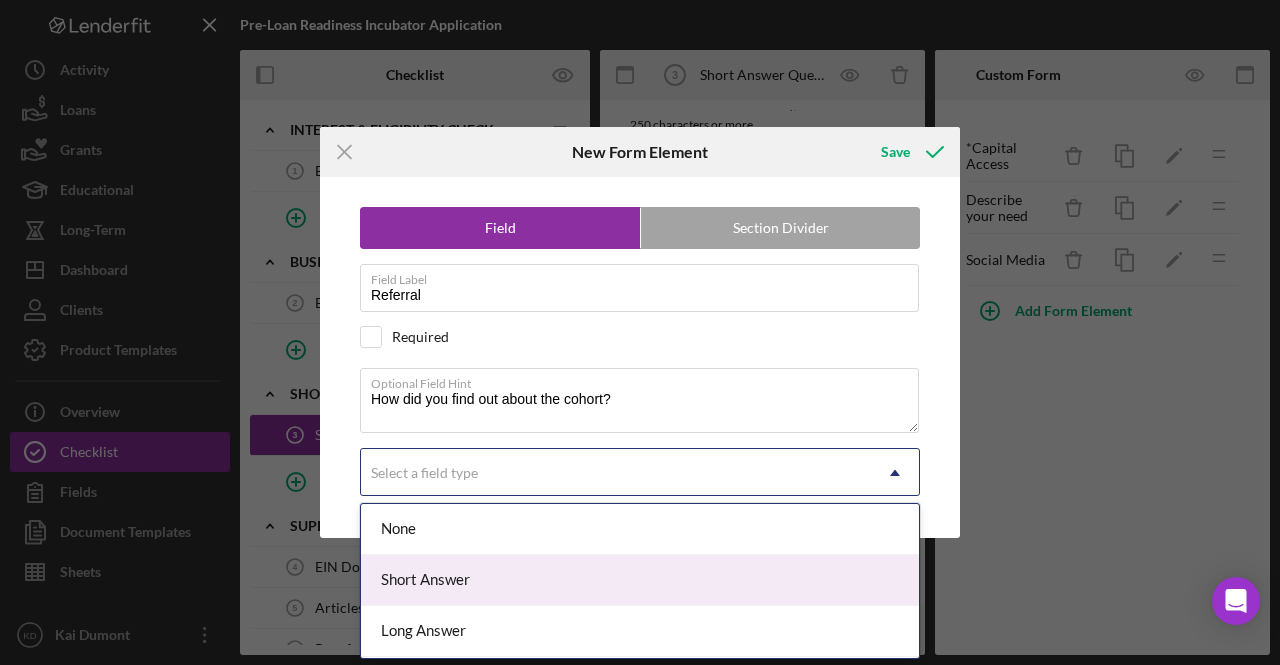 click on "Short Answer" at bounding box center (640, 580) 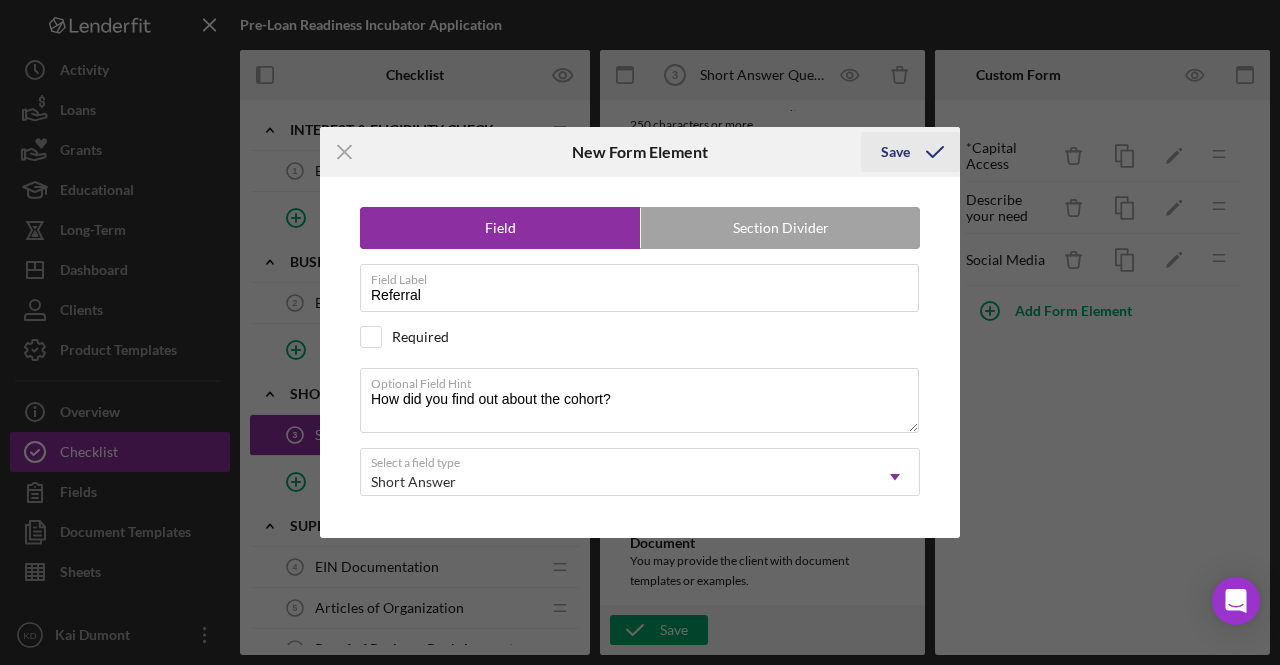 click on "Save" at bounding box center [895, 152] 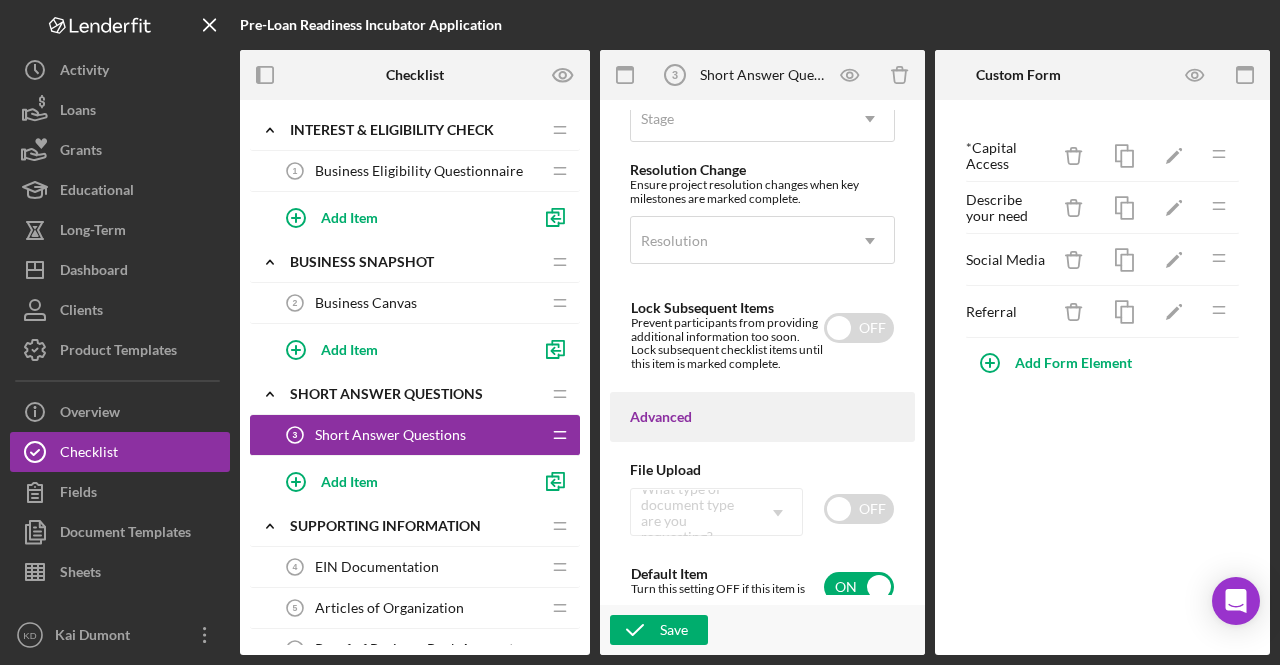 scroll, scrollTop: 1698, scrollLeft: 0, axis: vertical 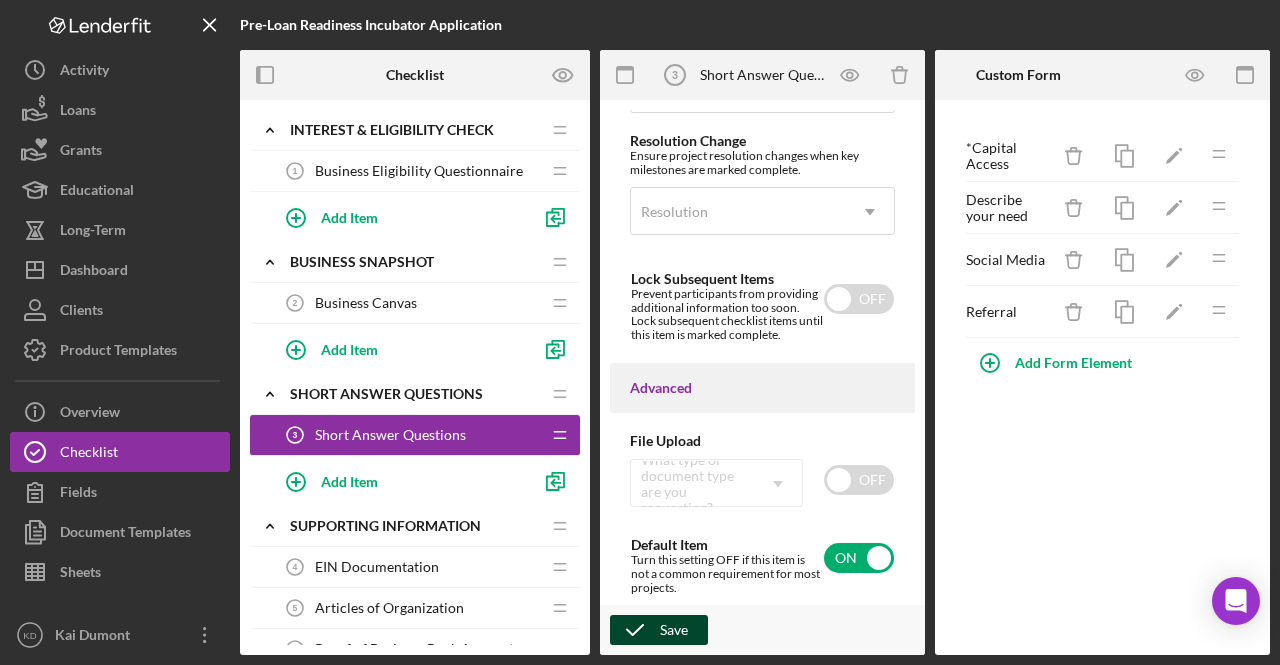 click on "Save" at bounding box center [674, 630] 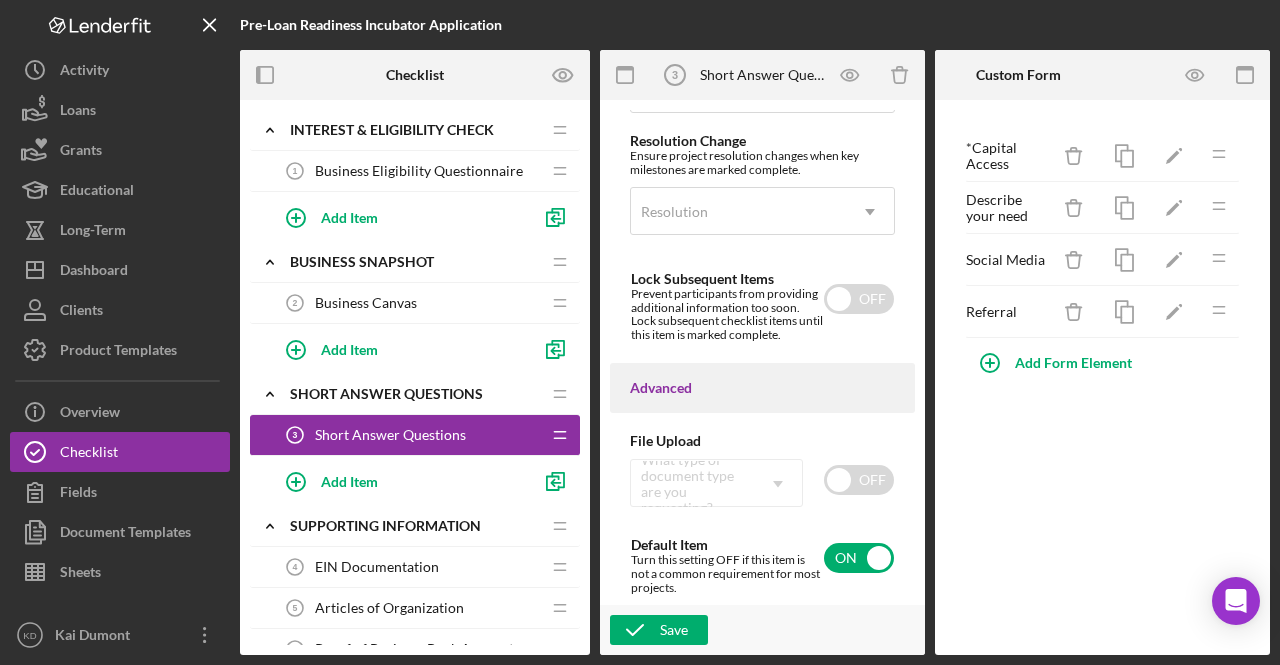 type 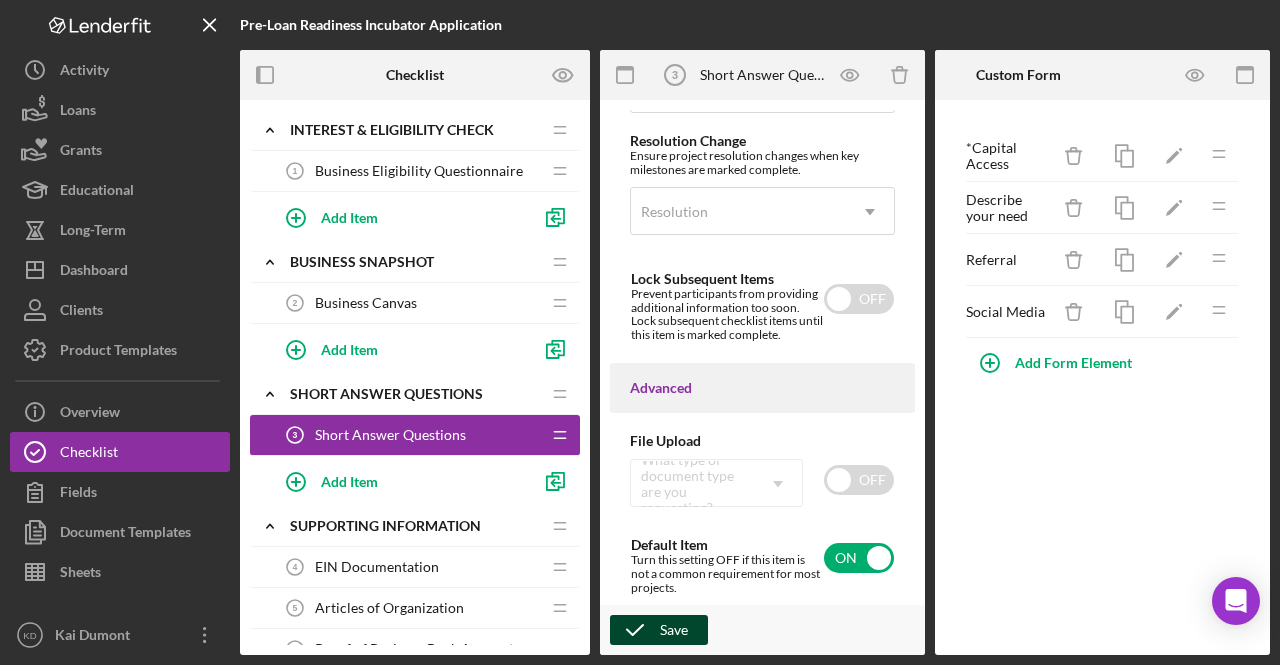 click 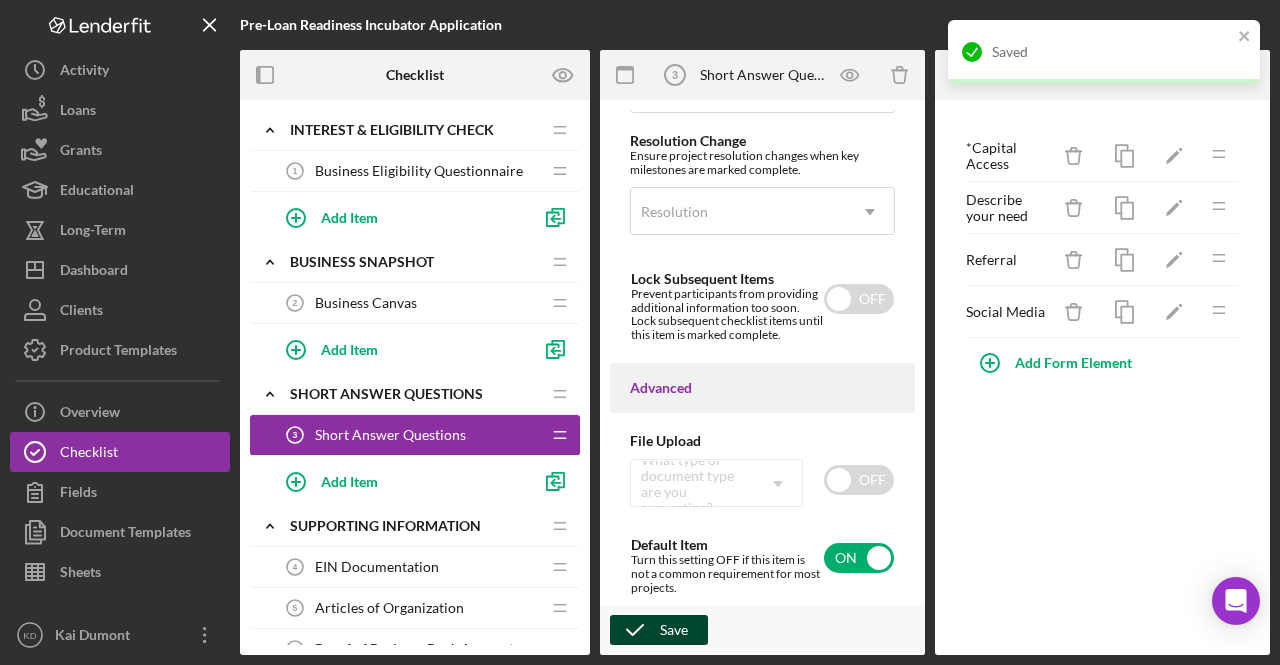 click on "Save" at bounding box center (674, 630) 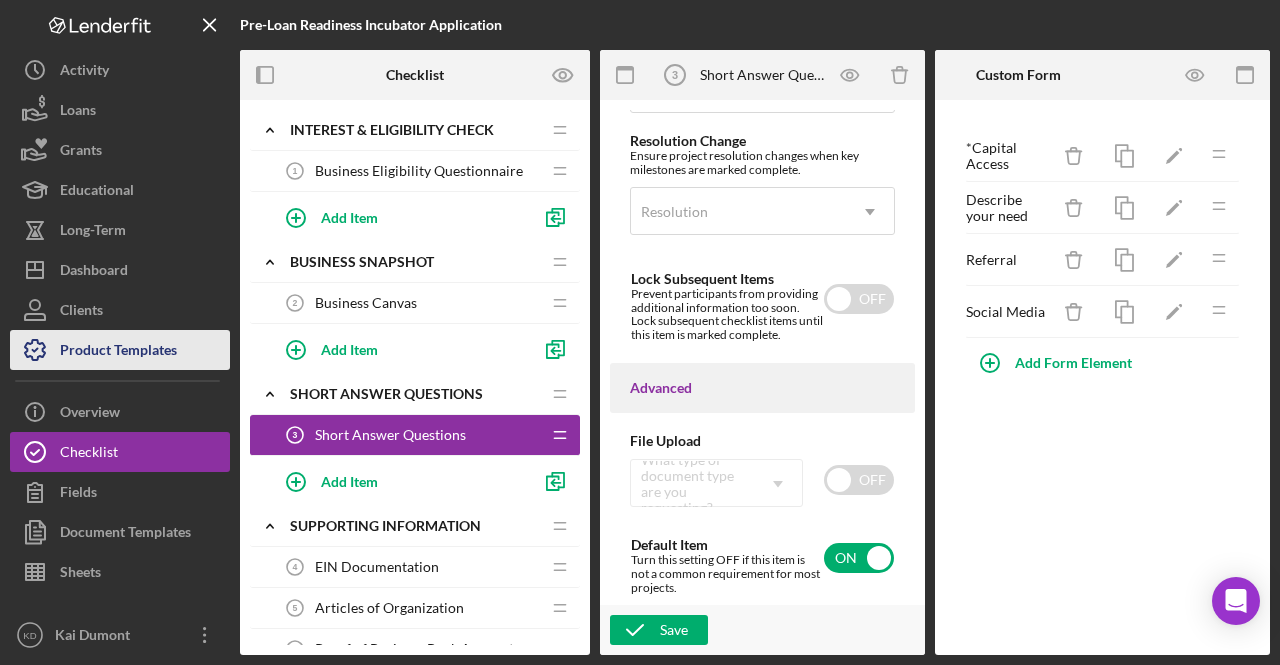 click on "Product Templates" at bounding box center (118, 352) 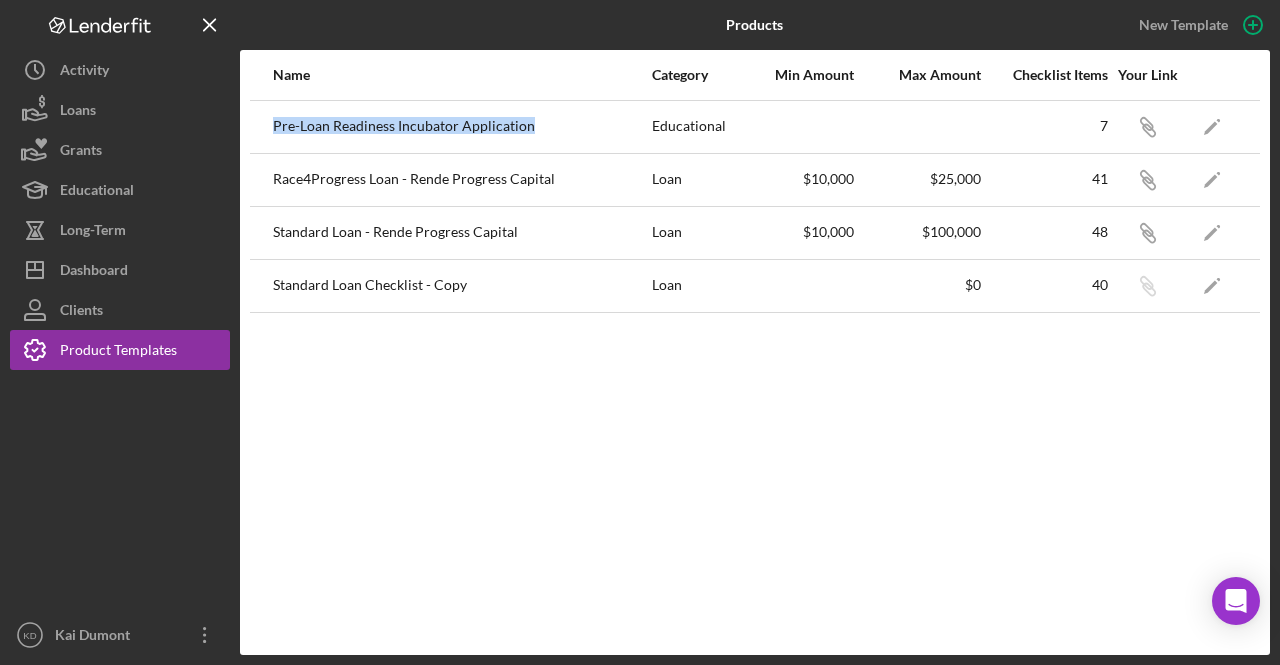 drag, startPoint x: 268, startPoint y: 119, endPoint x: 564, endPoint y: 121, distance: 296.00674 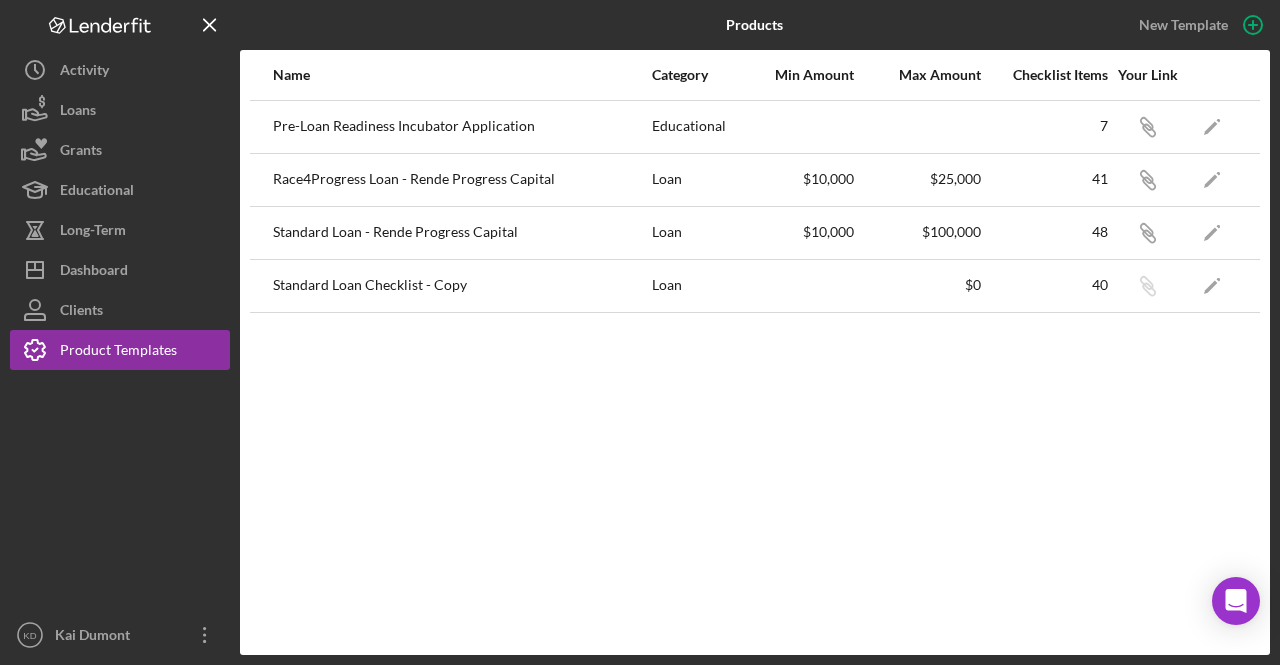 click on "Name Category Min Amount Max Amount Checklist Items Your Link Pre-Loan Readiness Incubator Application Educational 7 Icon/Link Icon/Edit Race4Progress Loan - Rende Progress Capital Loan $10,000 $25,000 41 Icon/Link Icon/Edit Standard Loan  - Rende Progress Capital Loan $10,000 $100,000 48 Icon/Link Icon/Edit Standard Loan Checklist  - Copy Loan $0 40 Icon/Link Icon/Edit" at bounding box center (755, 352) 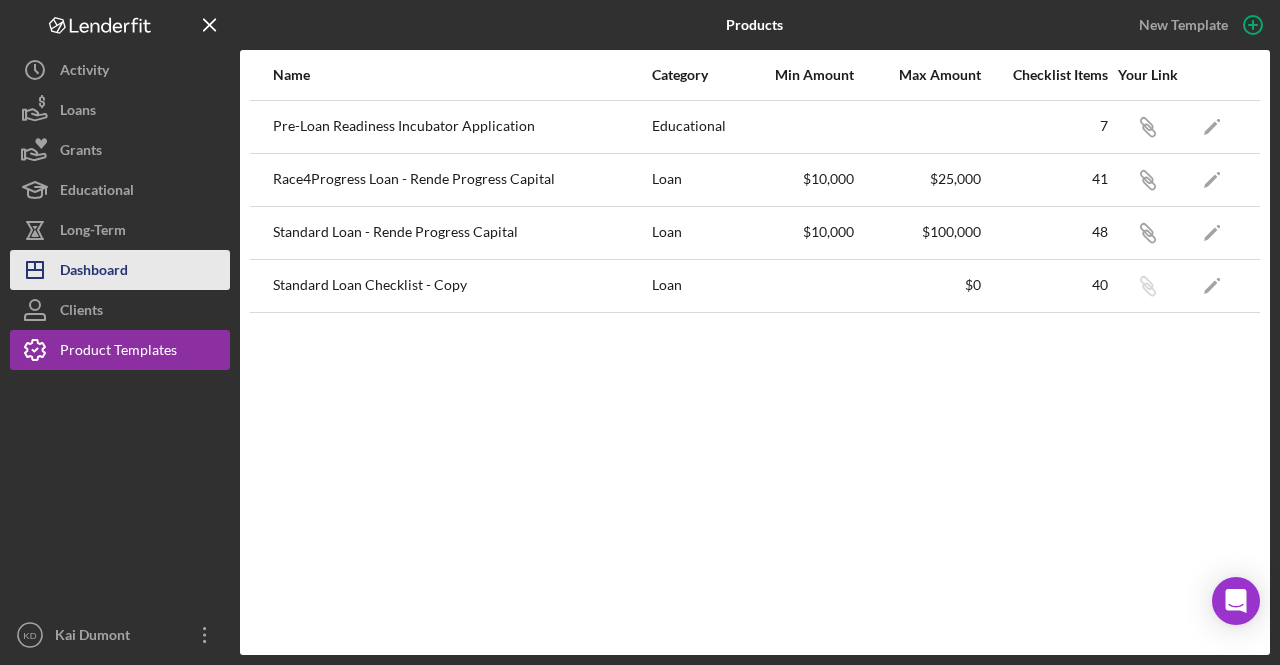 click on "Dashboard" at bounding box center [94, 272] 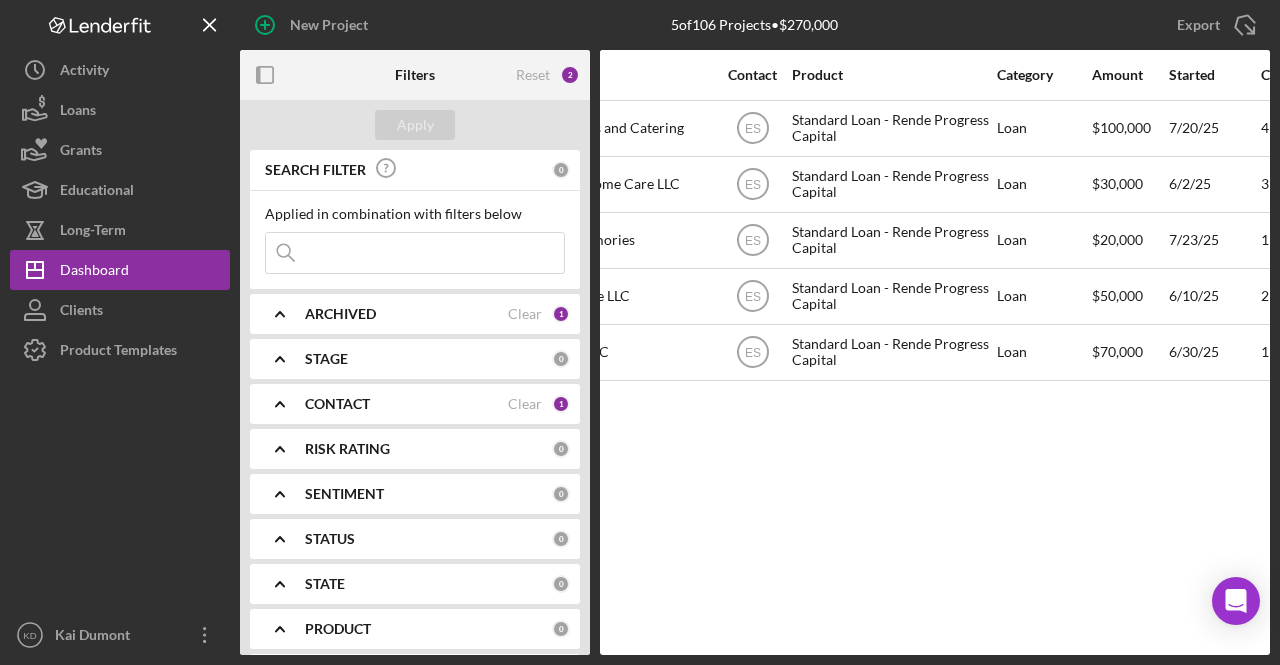 scroll, scrollTop: 0, scrollLeft: 580, axis: horizontal 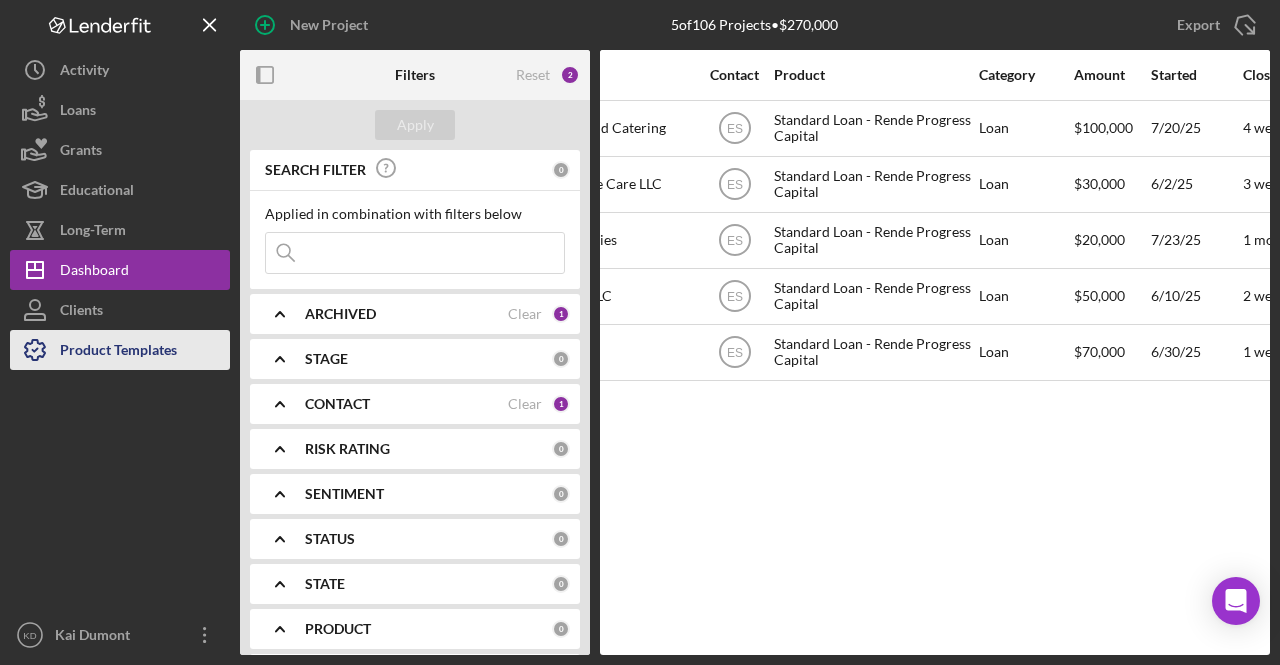 click on "Product Templates" at bounding box center (118, 352) 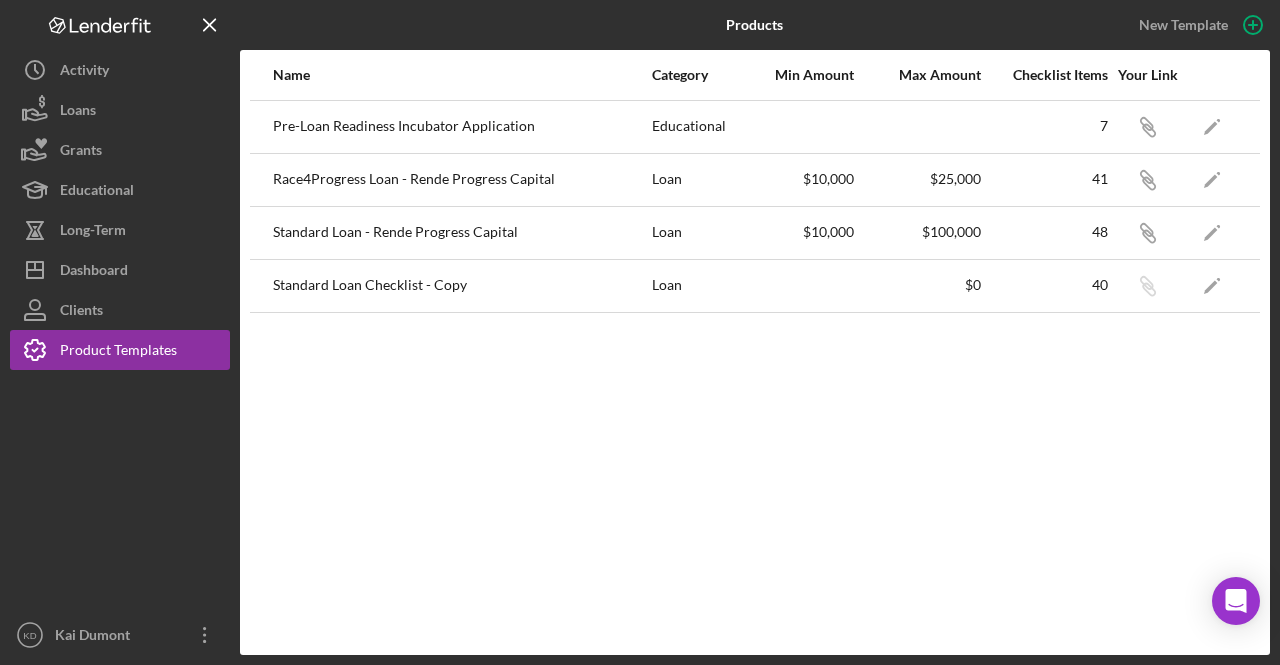 click on "Name Category Min Amount Max Amount Checklist Items Your Link Pre-Loan Readiness Incubator Application Educational 7 Icon/Link Icon/Edit Race4Progress Loan - Rende Progress Capital Loan $10,000 $25,000 41 Icon/Link Icon/Edit Standard Loan  - Rende Progress Capital Loan $10,000 $100,000 48 Icon/Link Icon/Edit Standard Loan Checklist  - Copy Loan $0 40 Icon/Link Icon/Edit" at bounding box center (755, 352) 